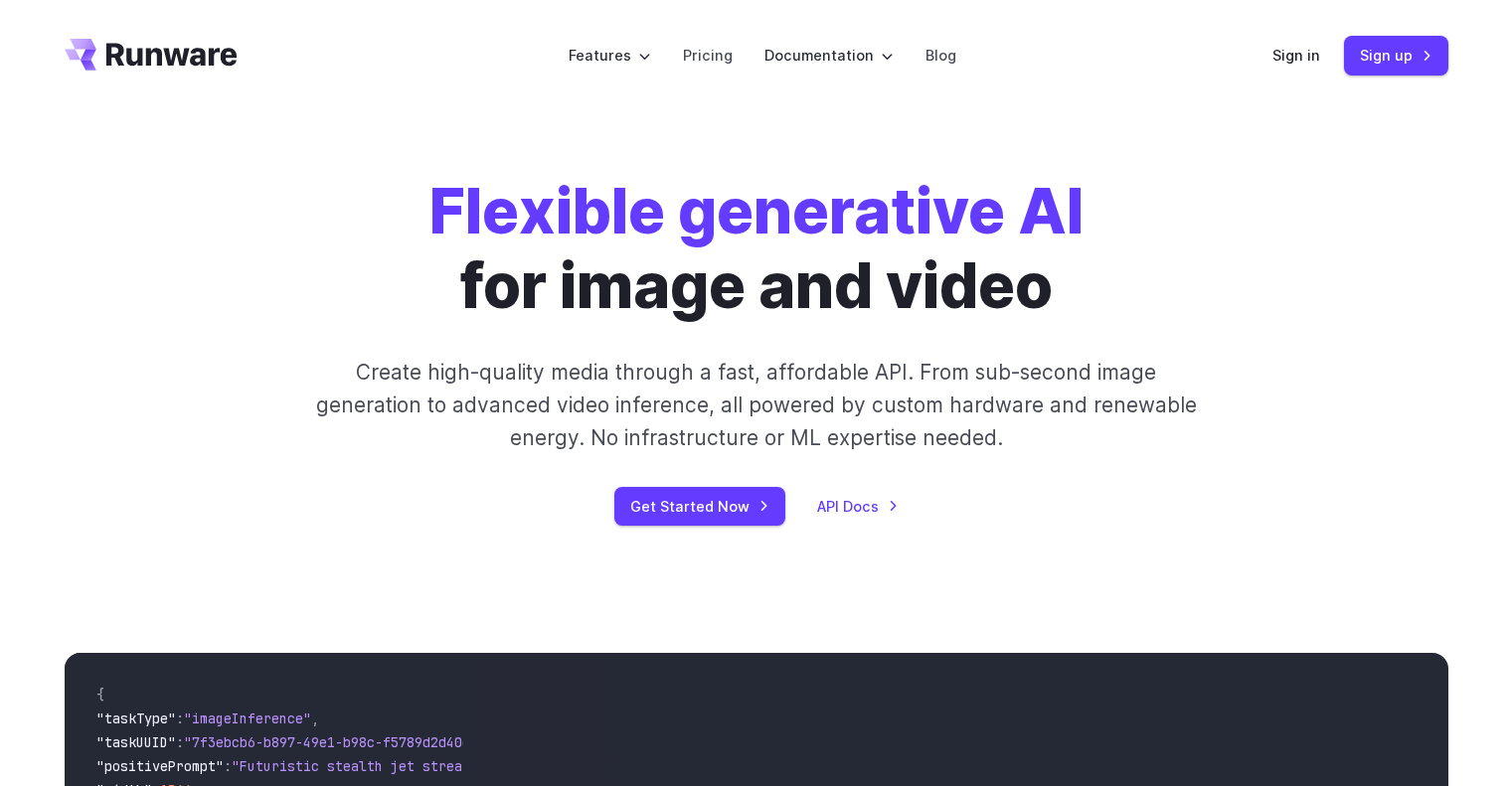 scroll, scrollTop: 0, scrollLeft: 0, axis: both 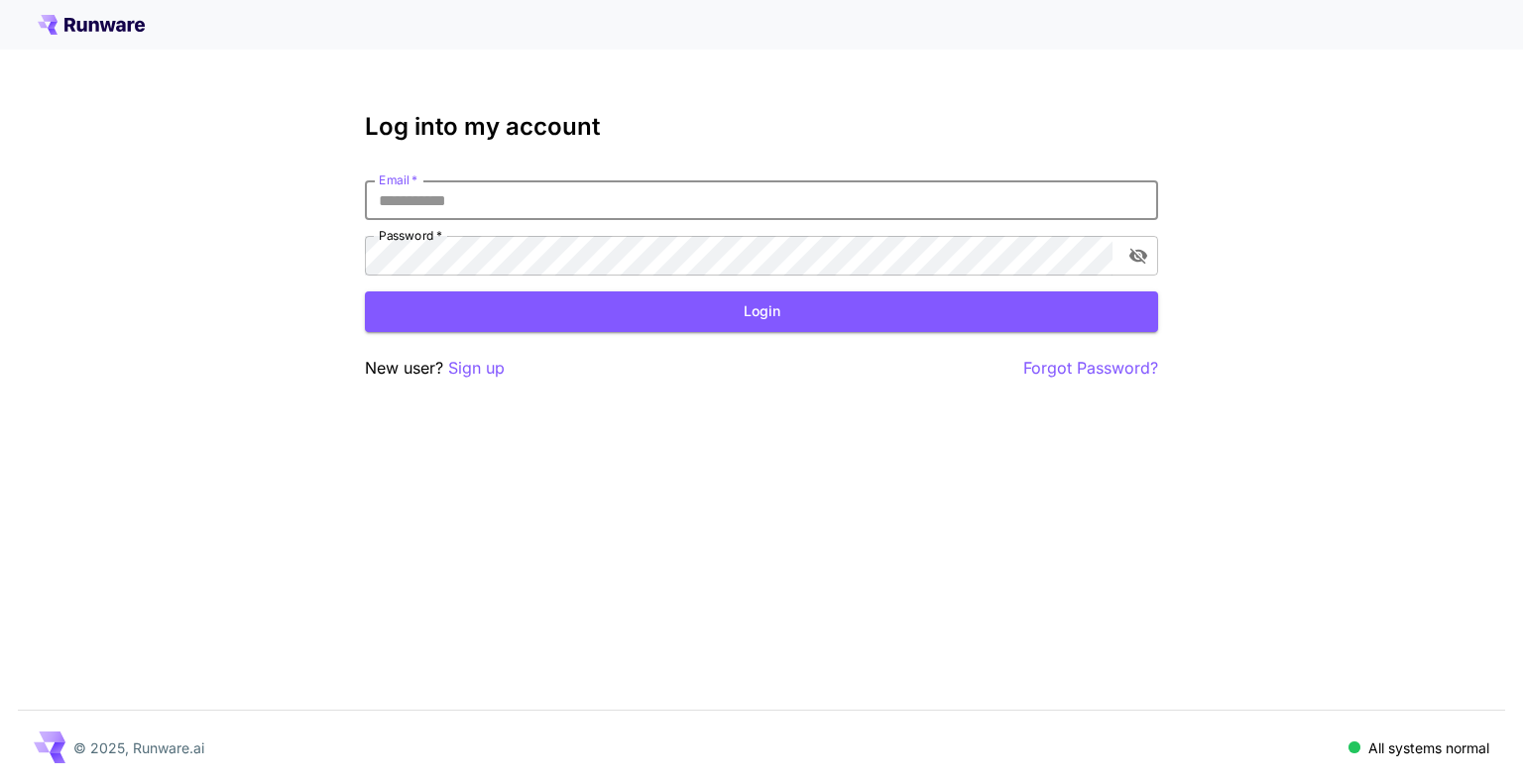 click on "Email   *" at bounding box center [762, 200] 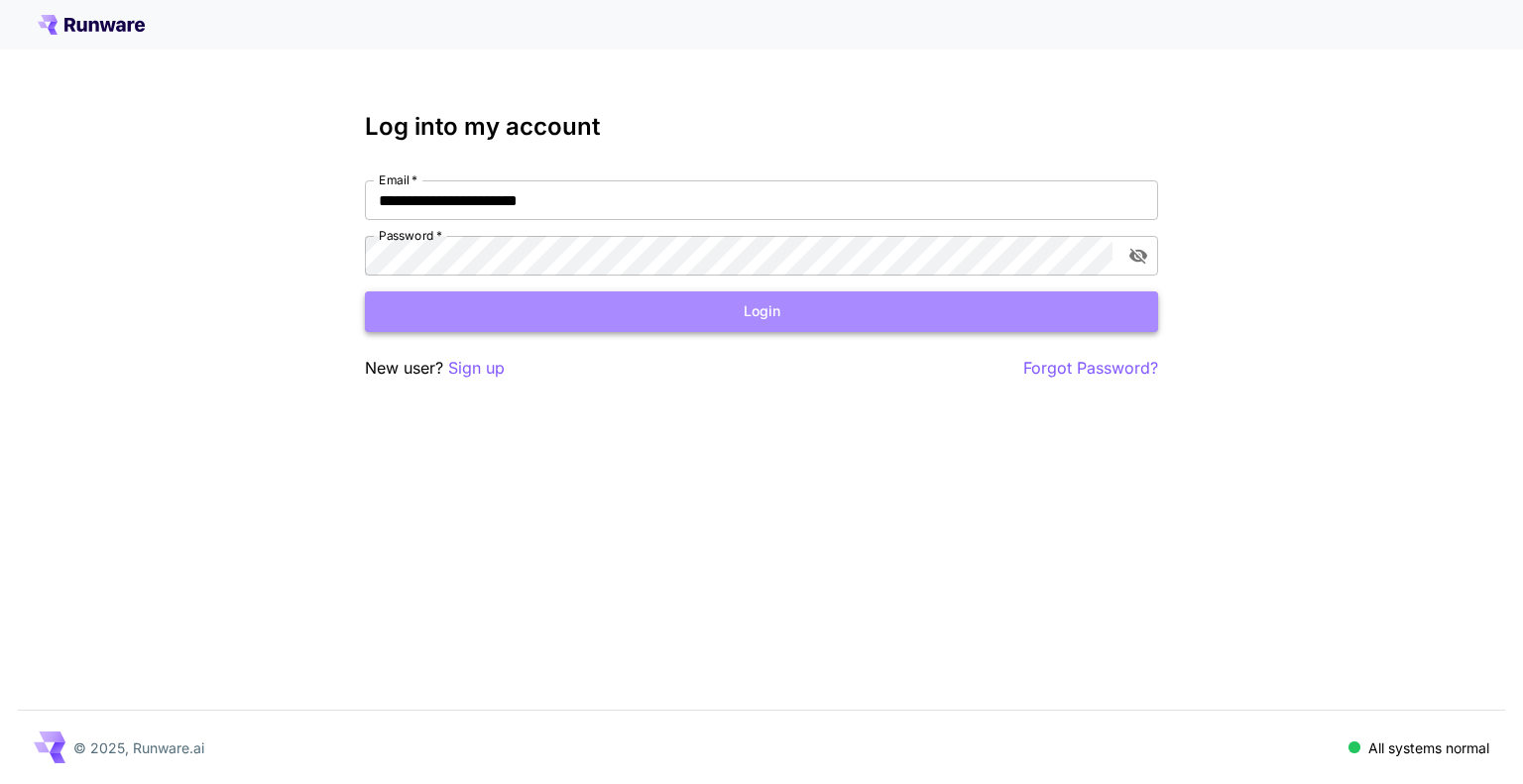 click on "Login" at bounding box center (762, 311) 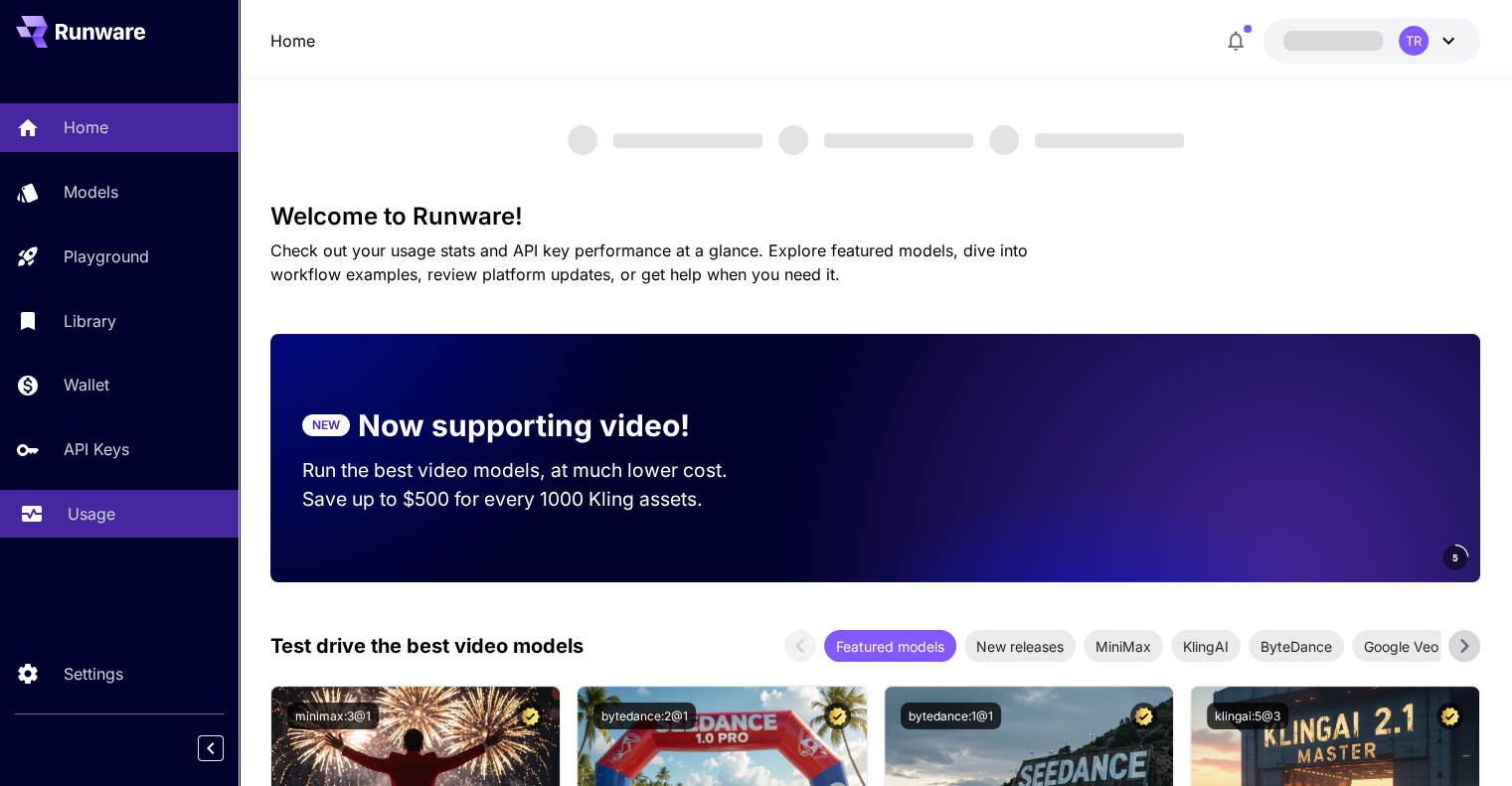 click on "Usage" at bounding box center (145, 514) 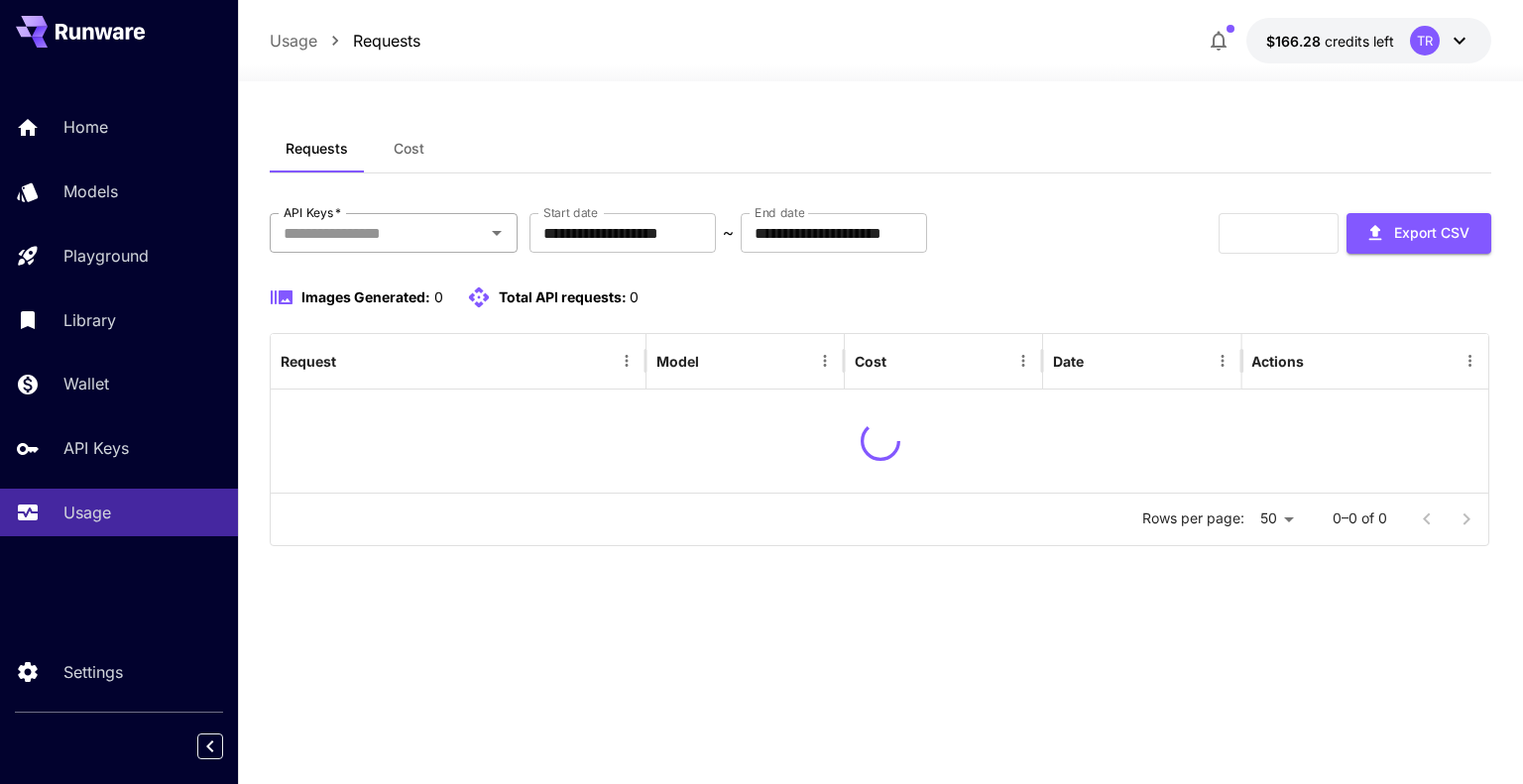 click on "API Keys   *" at bounding box center [377, 233] 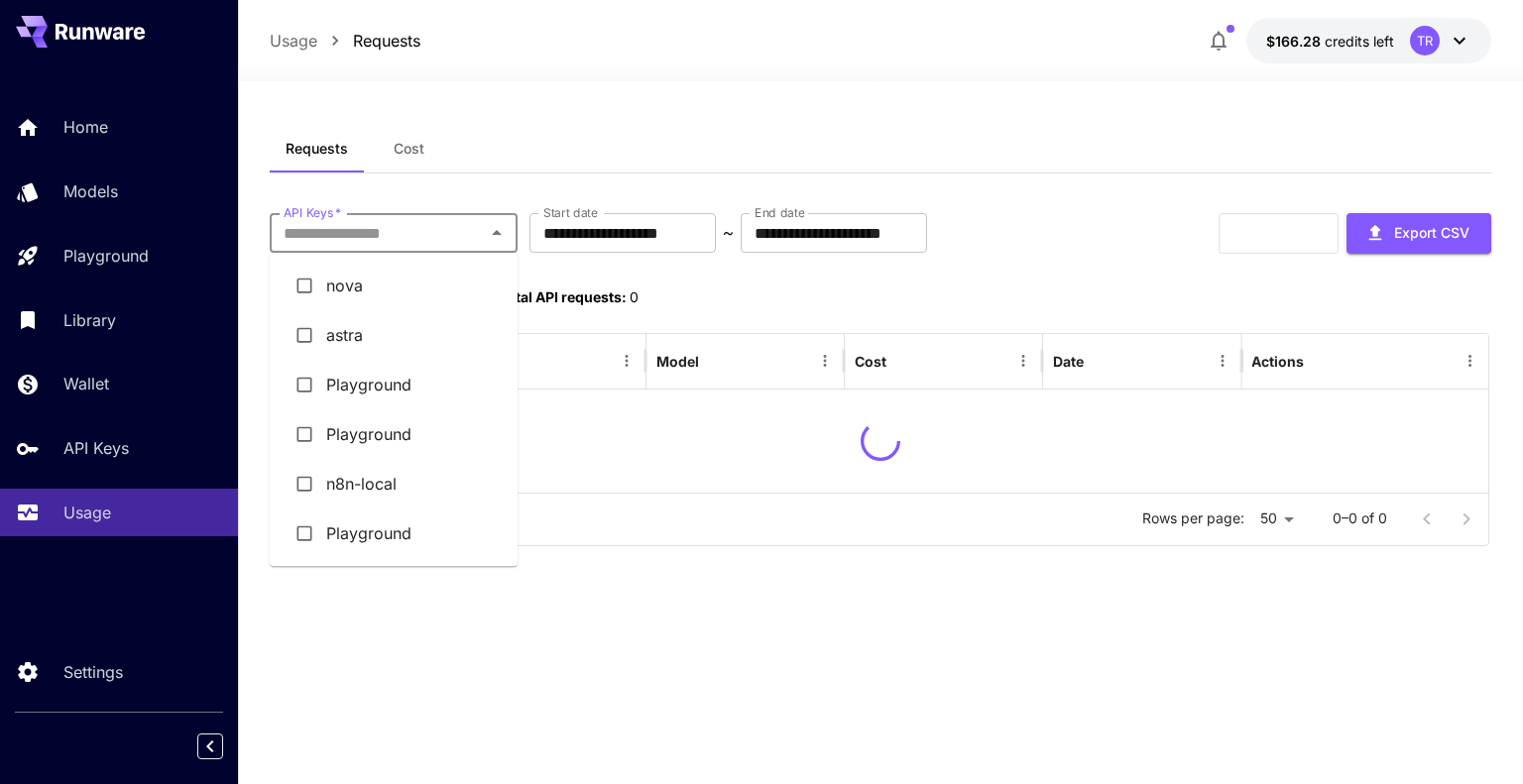 click on "astra" at bounding box center (394, 335) 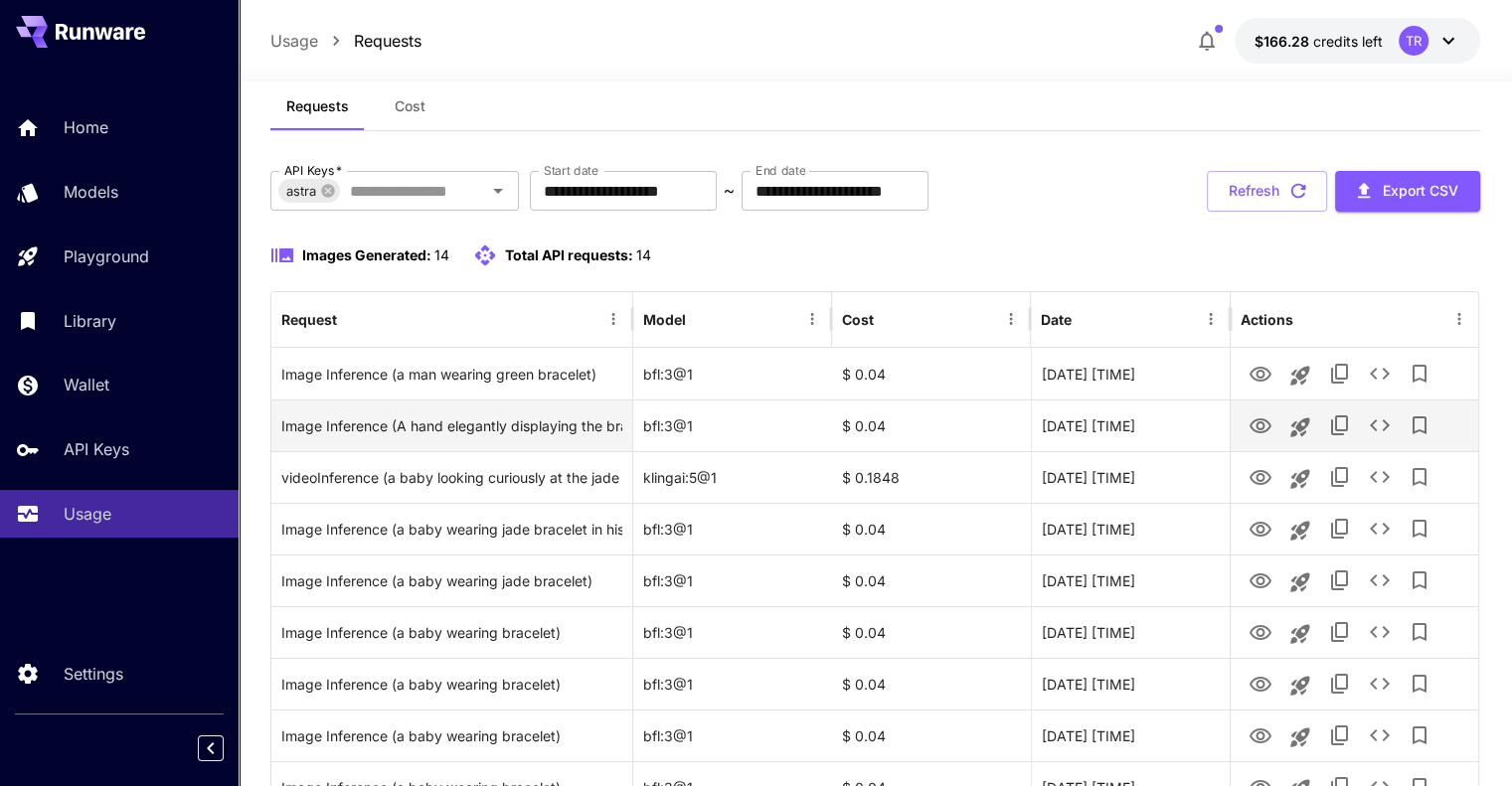 scroll, scrollTop: 99, scrollLeft: 0, axis: vertical 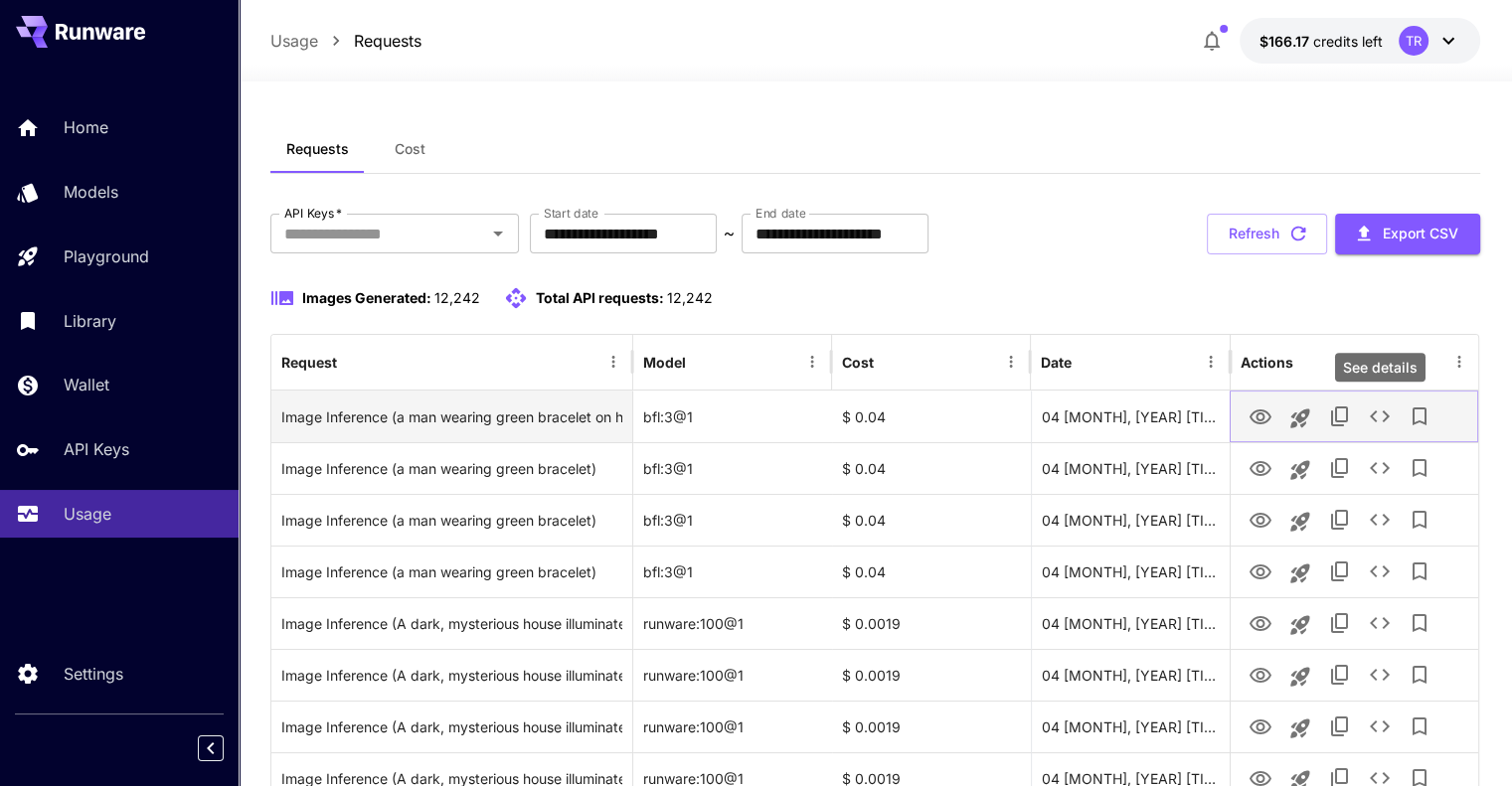 click 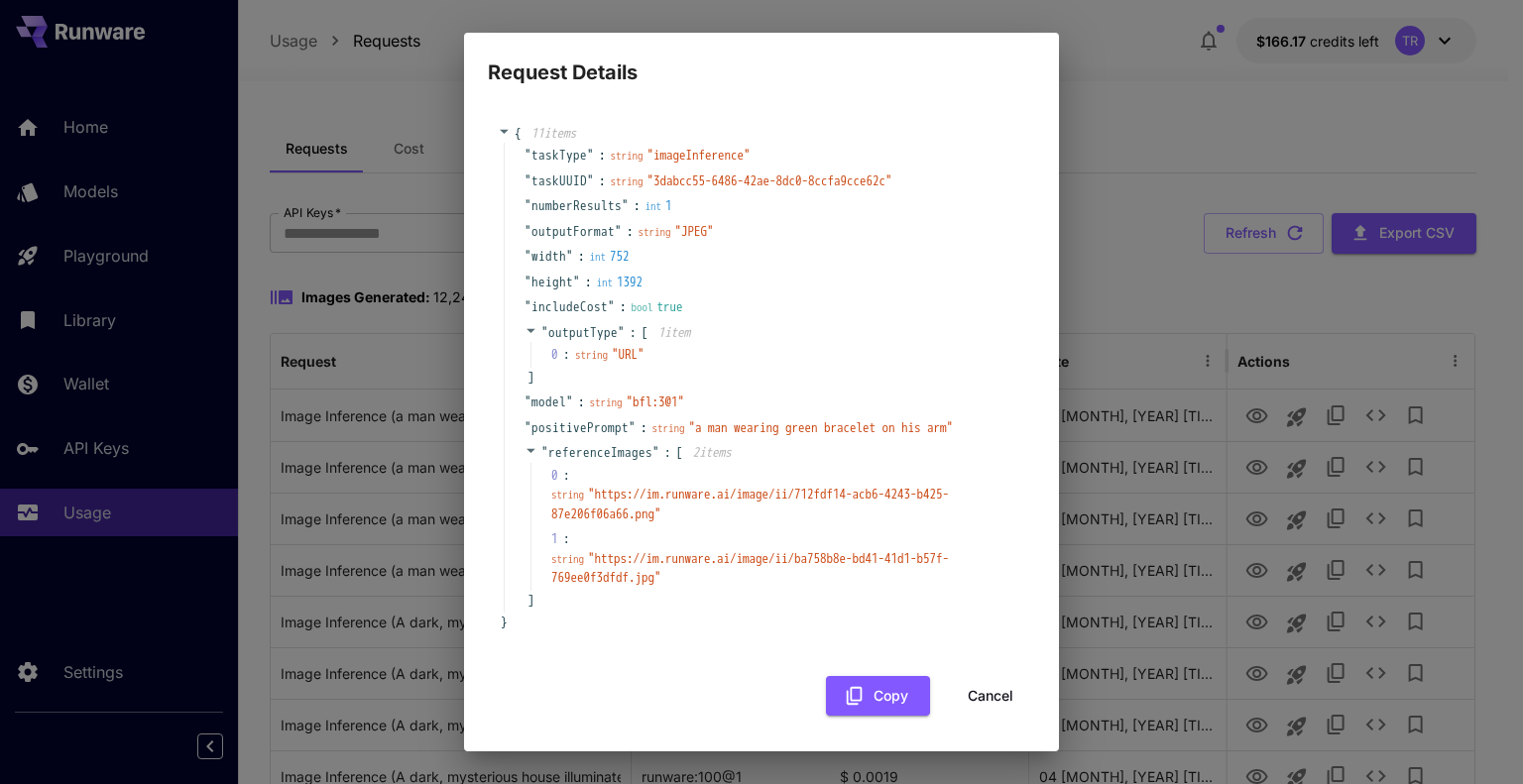 click on "Cancel" at bounding box center (991, 696) 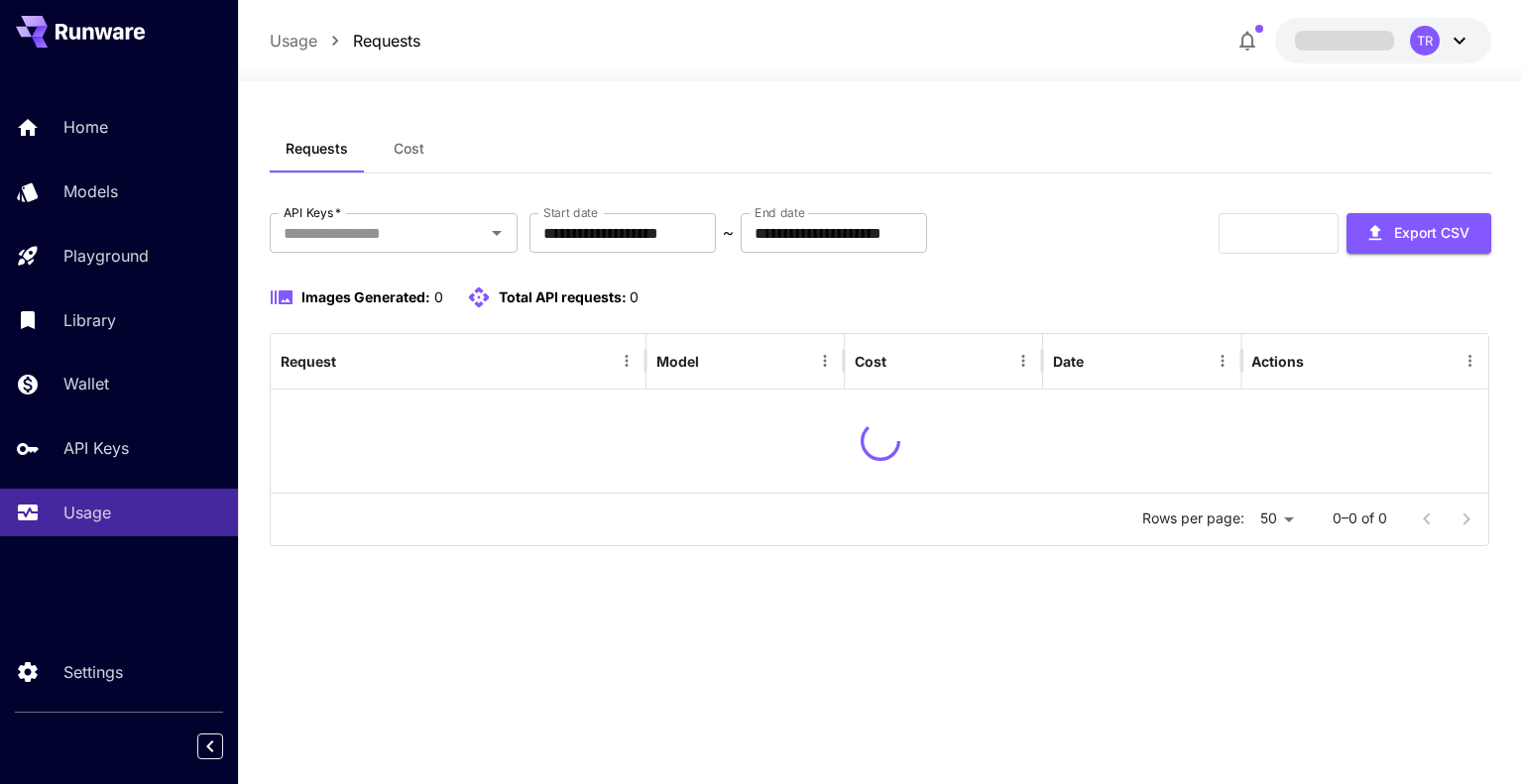 scroll, scrollTop: 0, scrollLeft: 0, axis: both 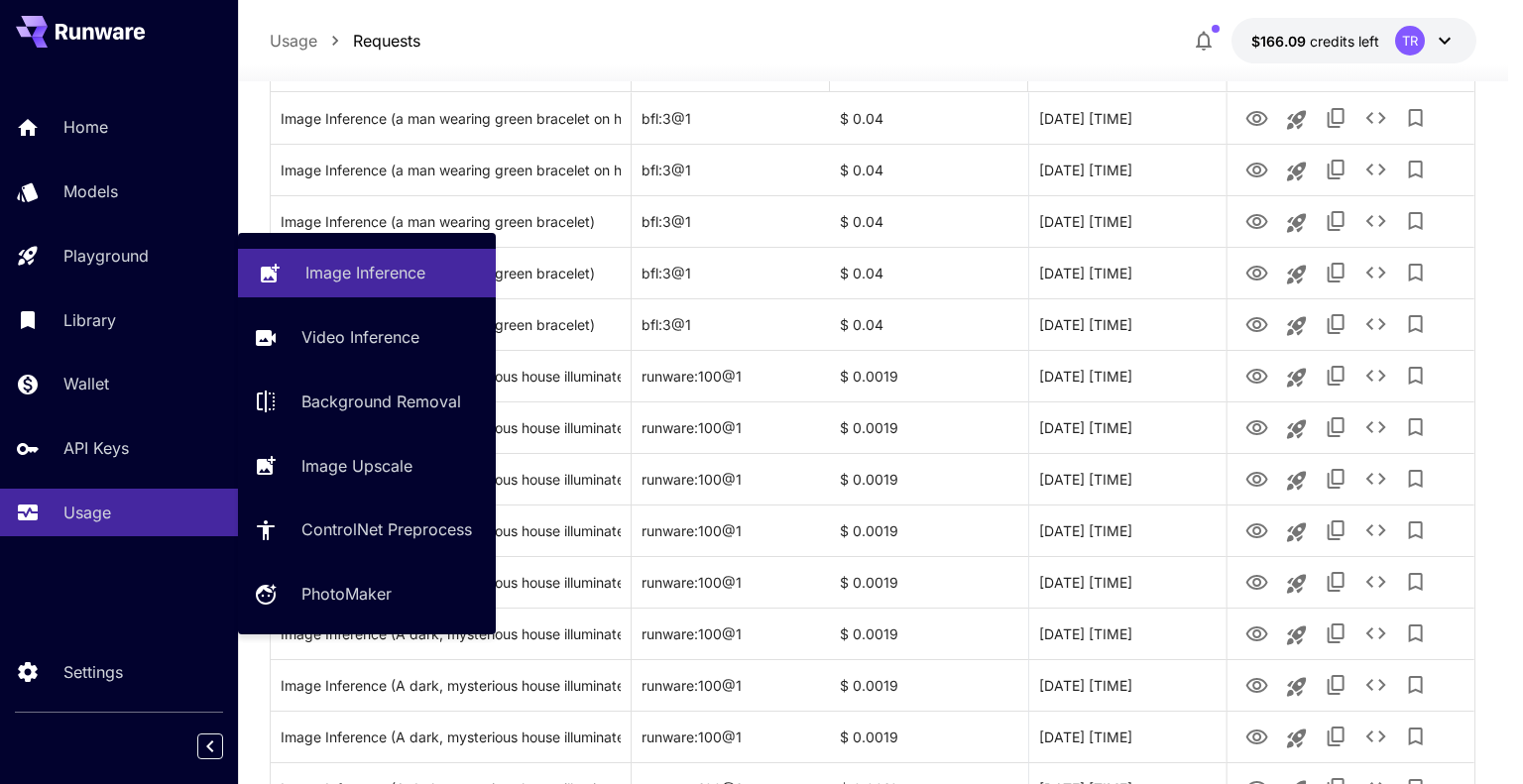 click on "Image Inference" at bounding box center [365, 273] 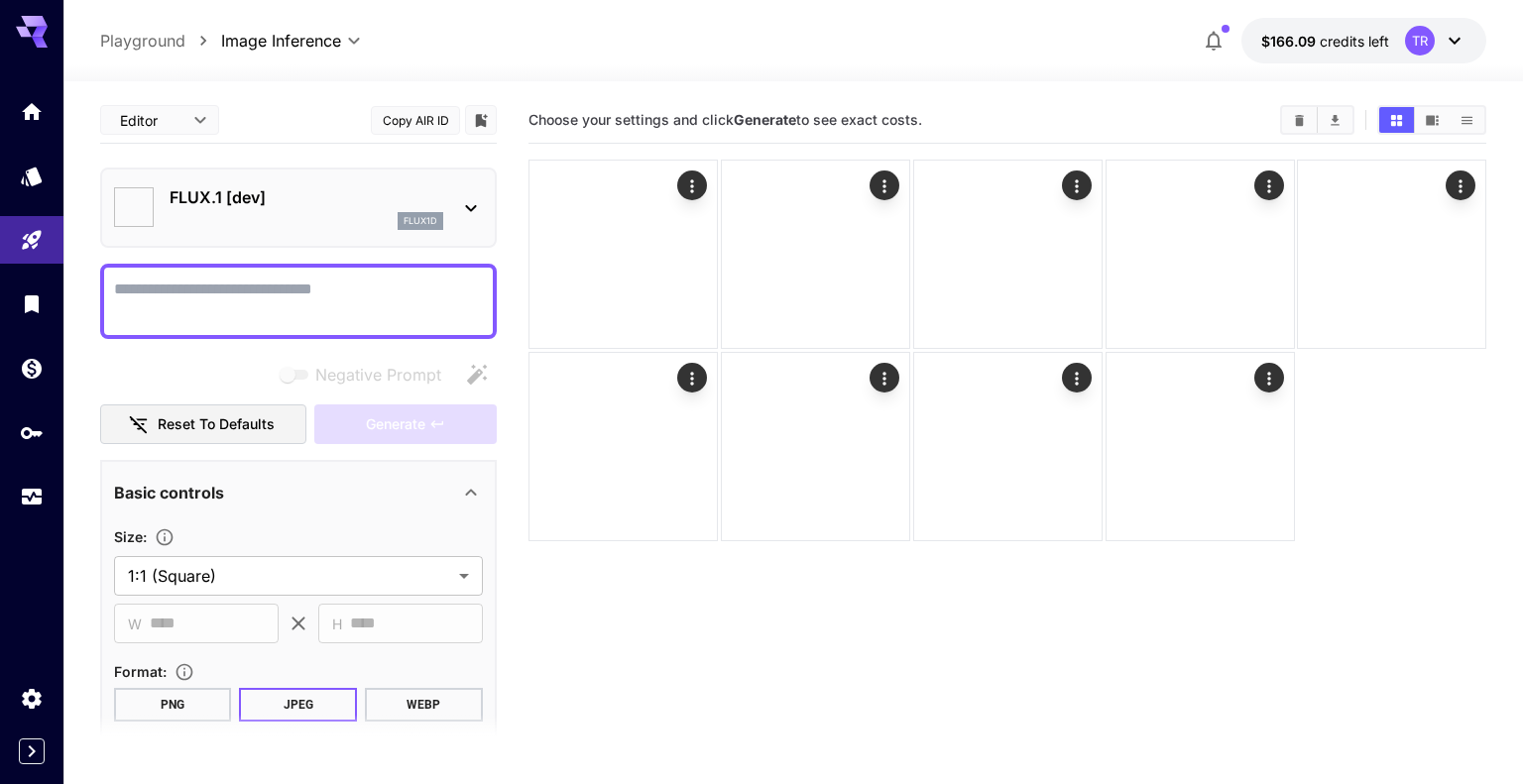 type on "**********" 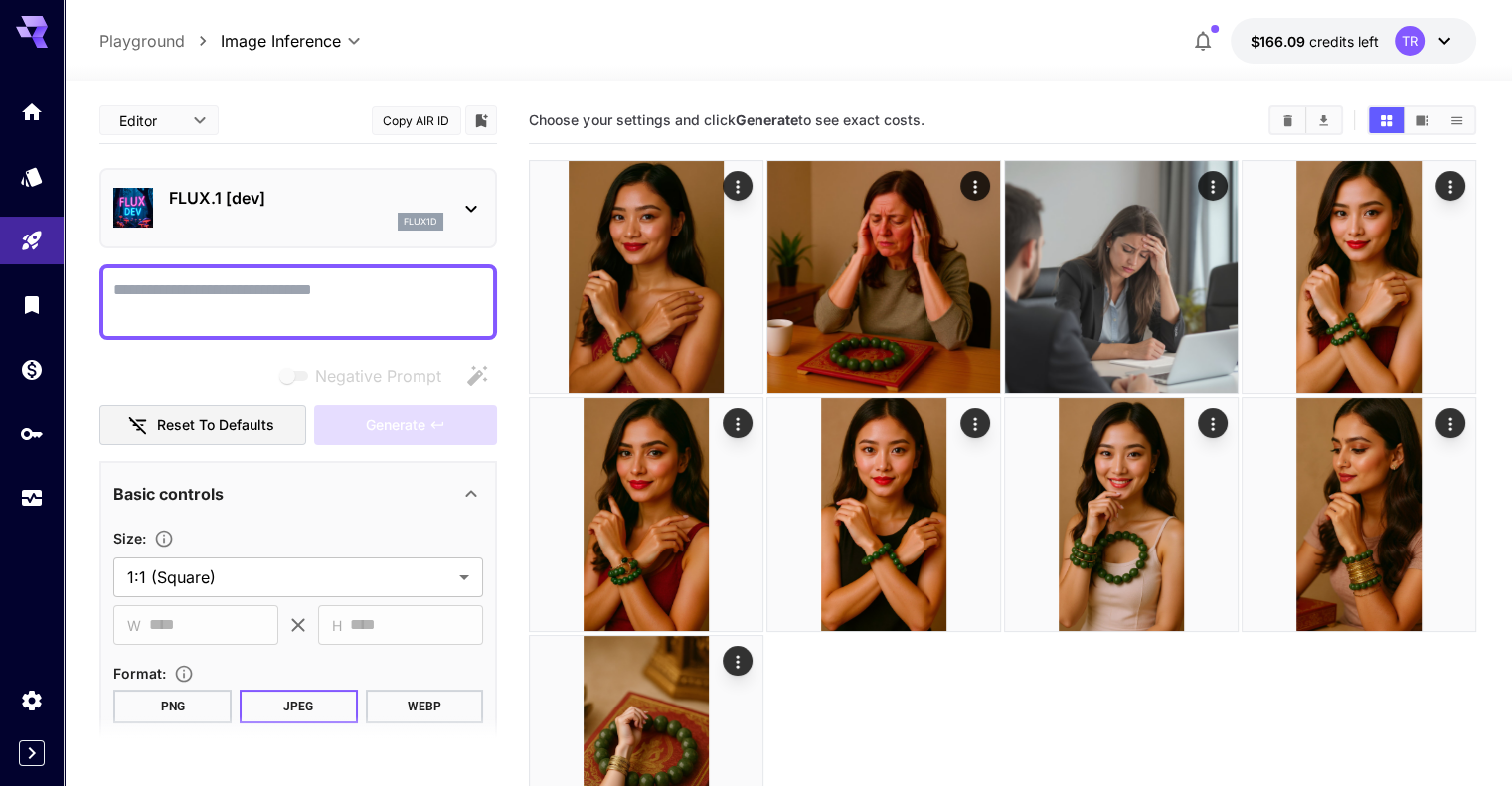 click on "FLUX.1 [dev] flux1d" at bounding box center [298, 208] 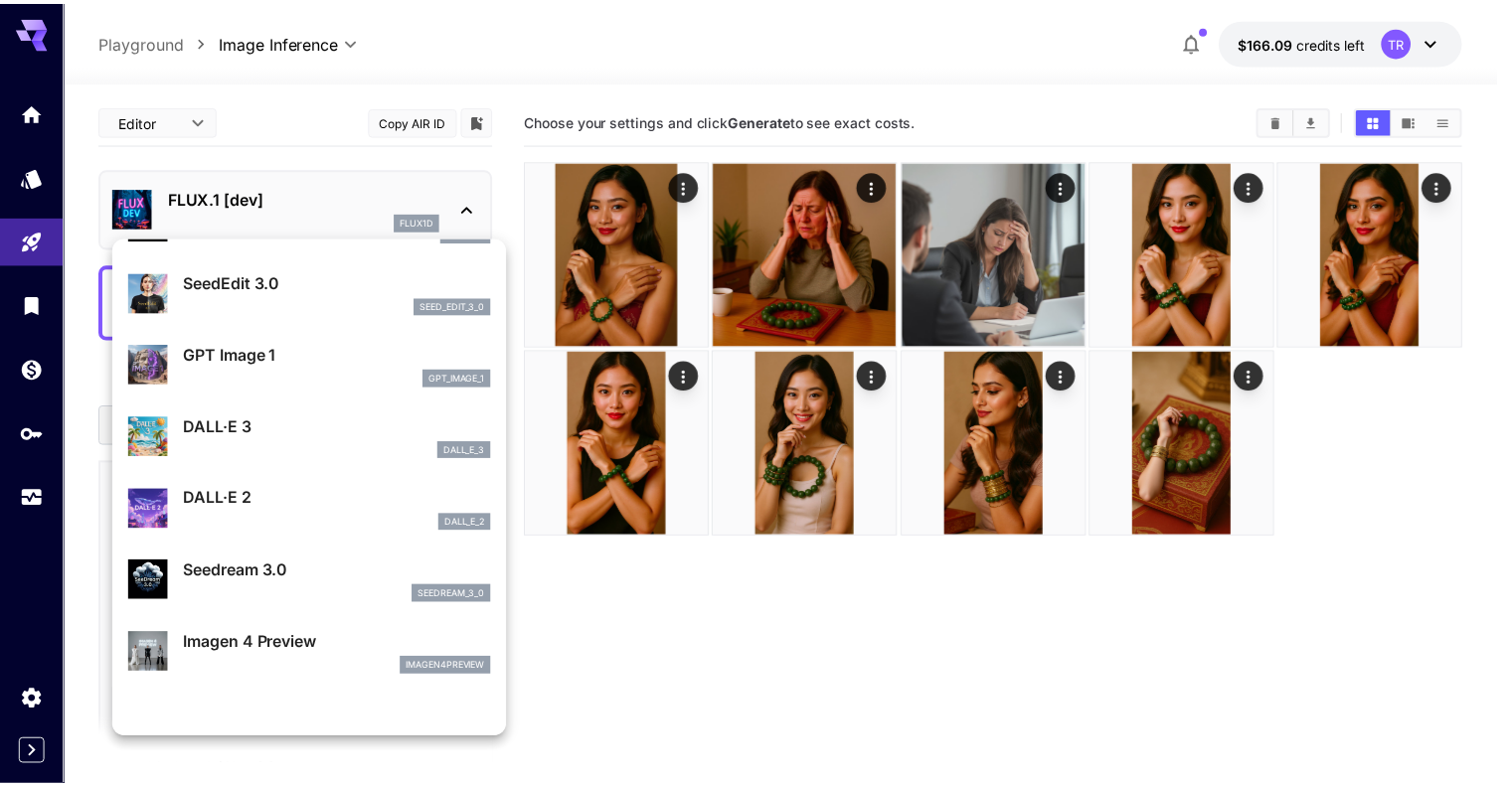 scroll, scrollTop: 199, scrollLeft: 0, axis: vertical 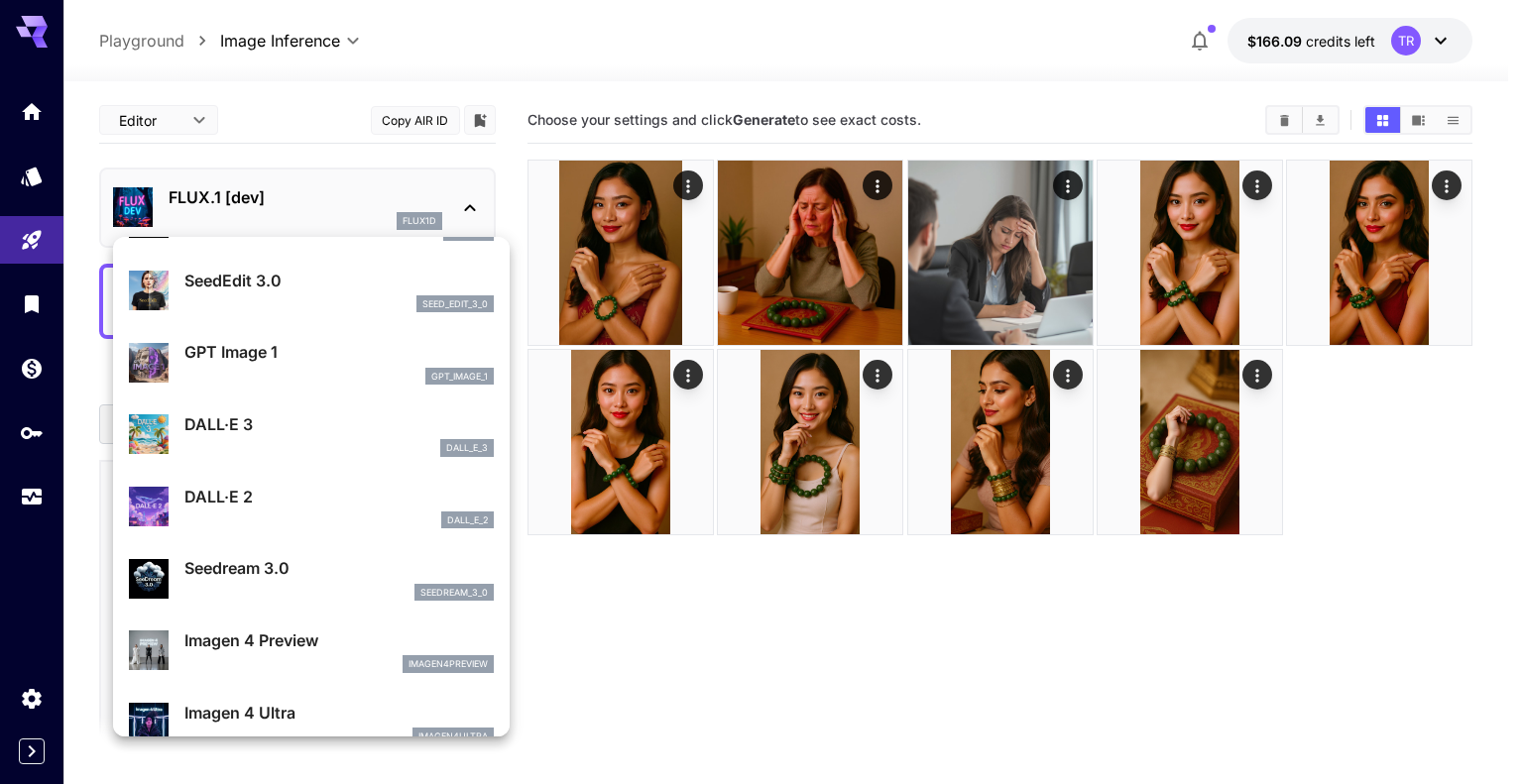 click on "GPT Image 1" at bounding box center (339, 352) 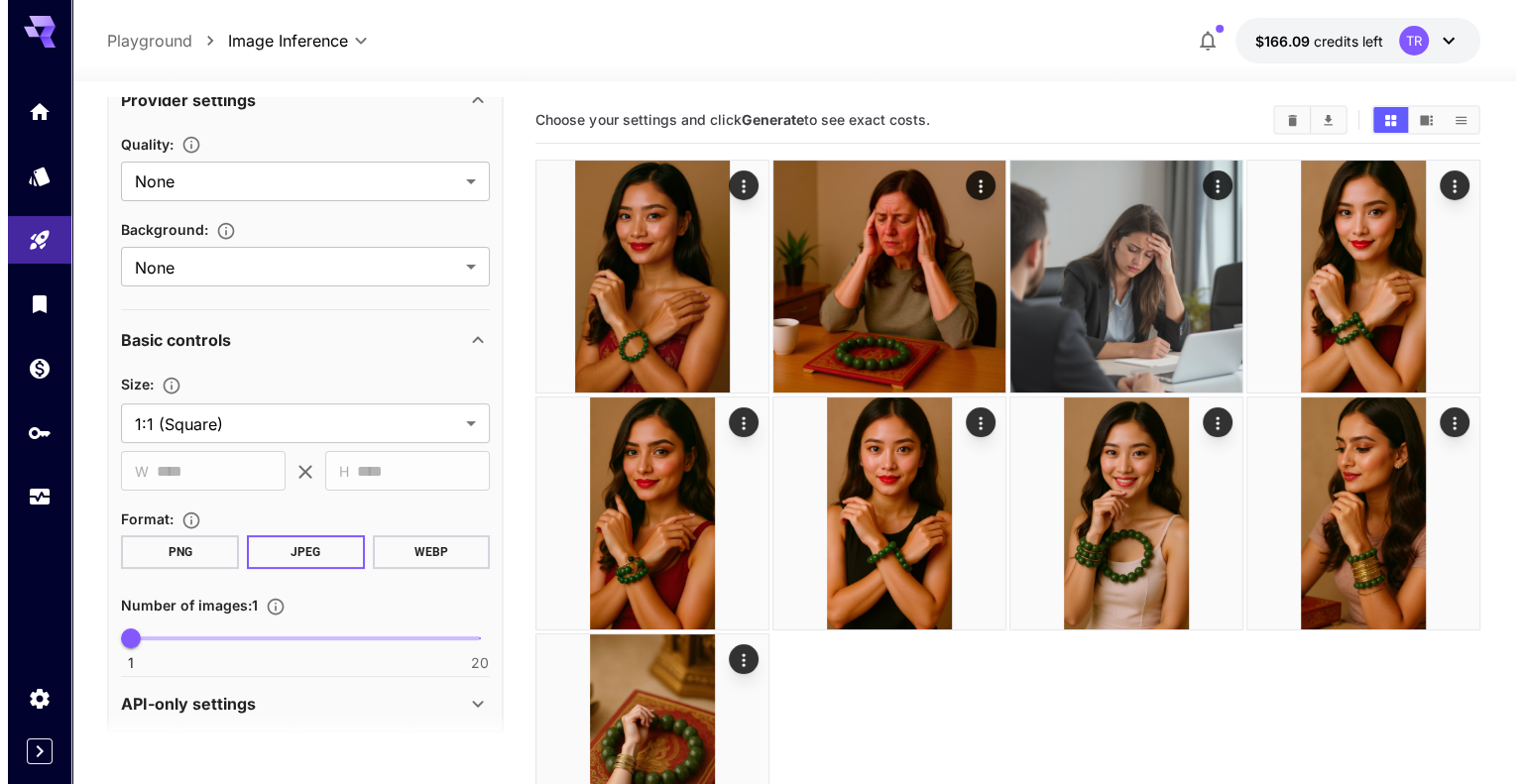 scroll, scrollTop: 407, scrollLeft: 0, axis: vertical 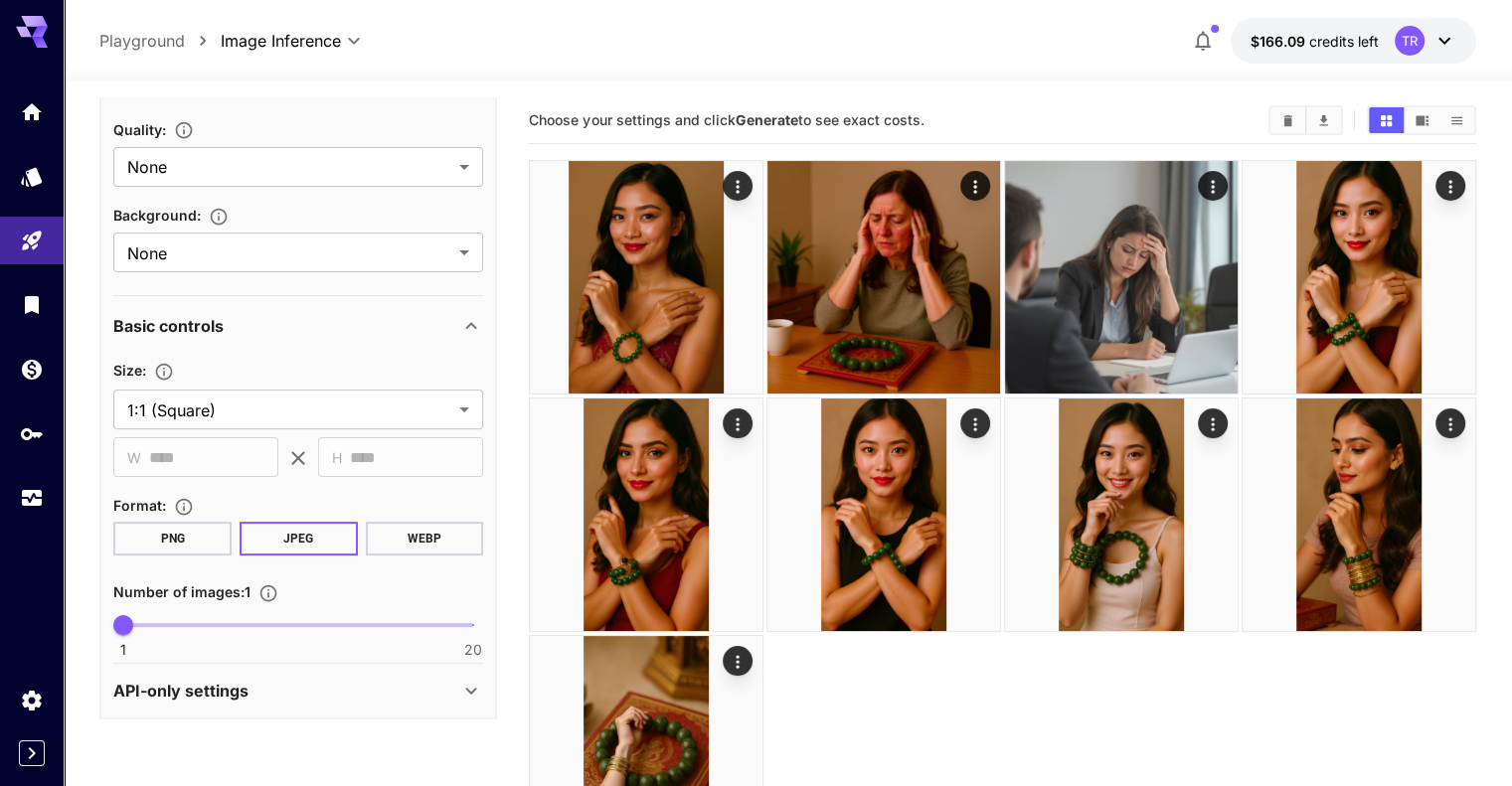 click at bounding box center (787, 70) 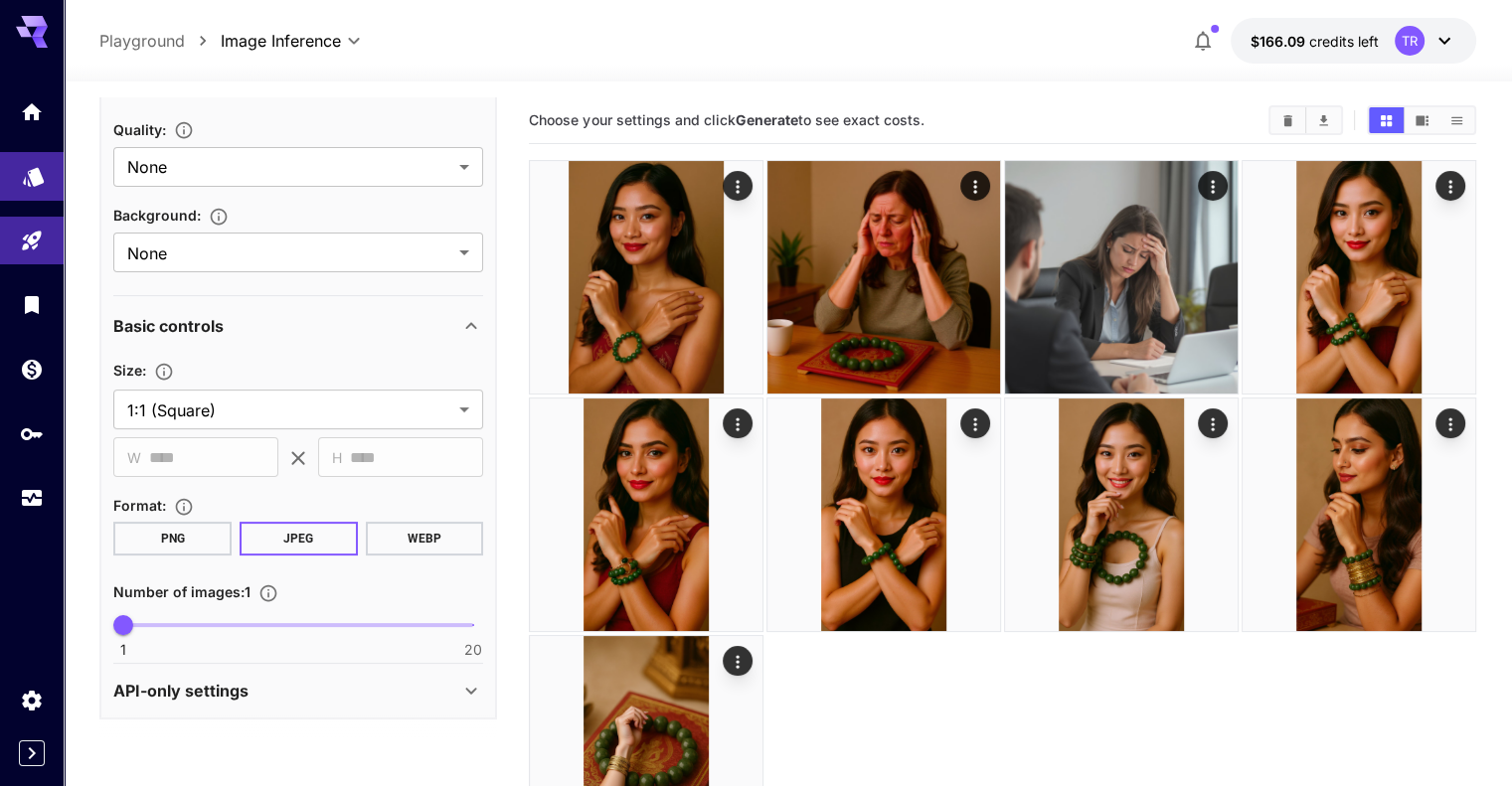 click at bounding box center [32, 176] 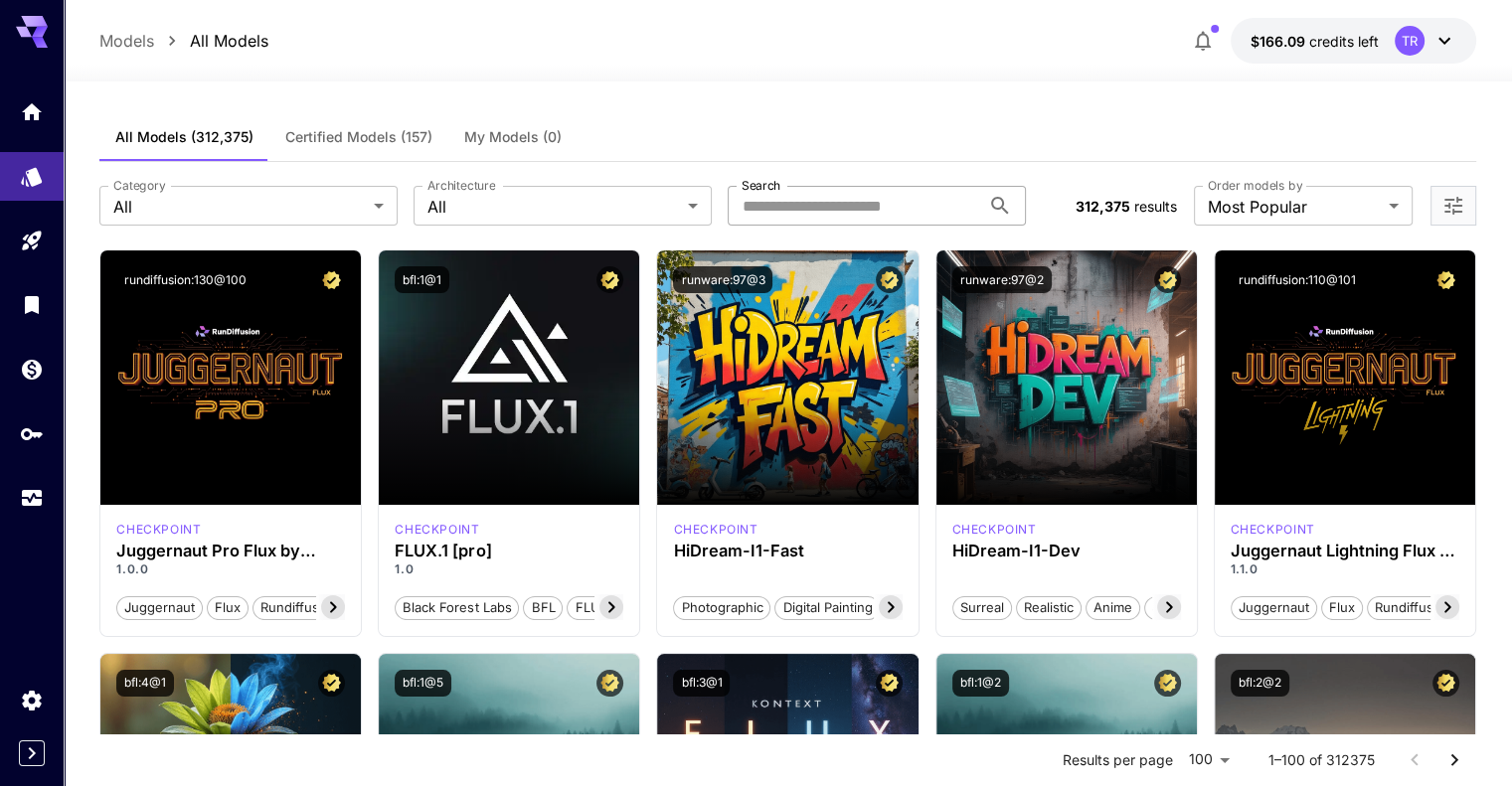 click on "Search" at bounding box center [854, 206] 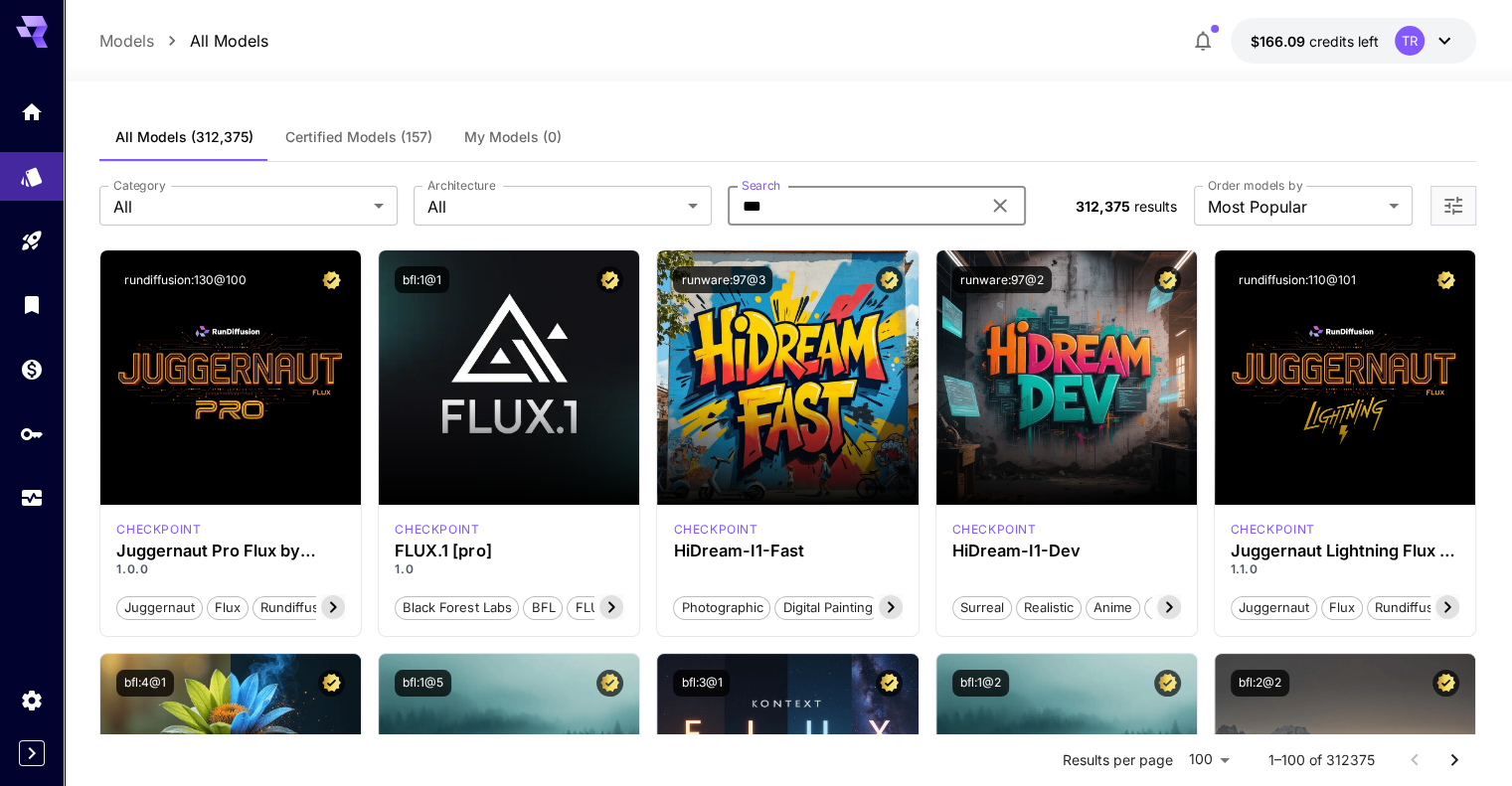 type on "***" 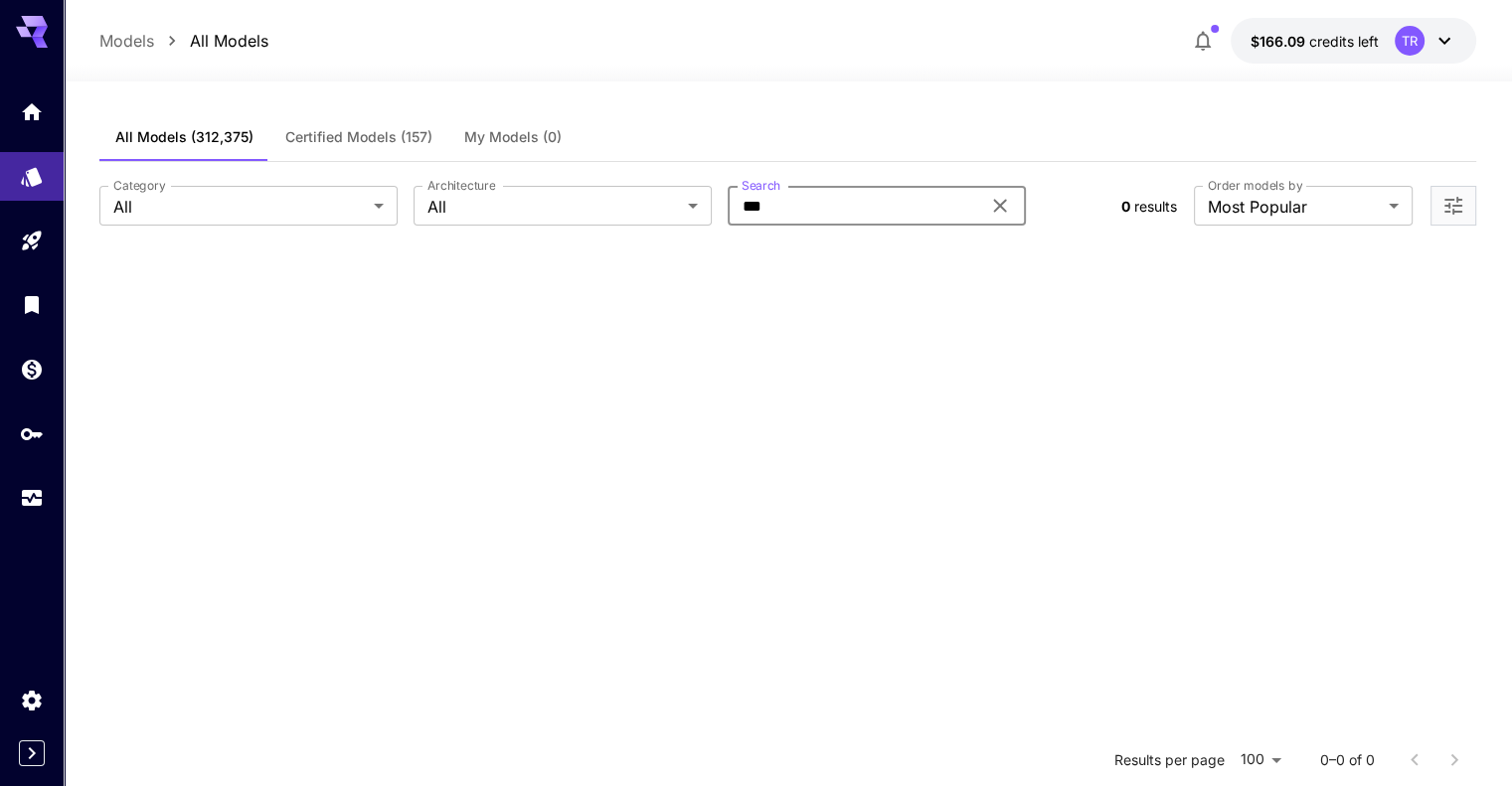 click 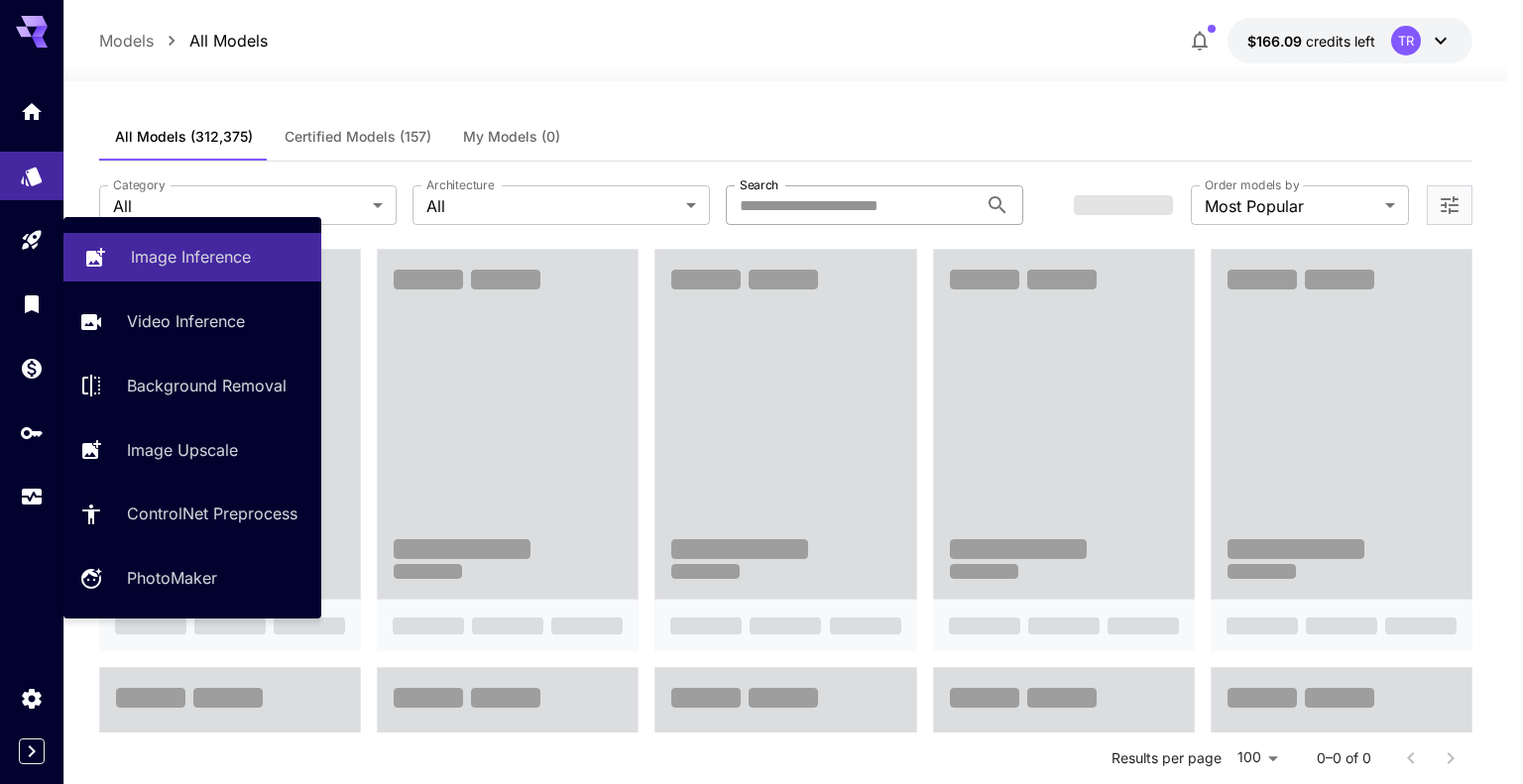 click on "Image Inference" at bounding box center [190, 257] 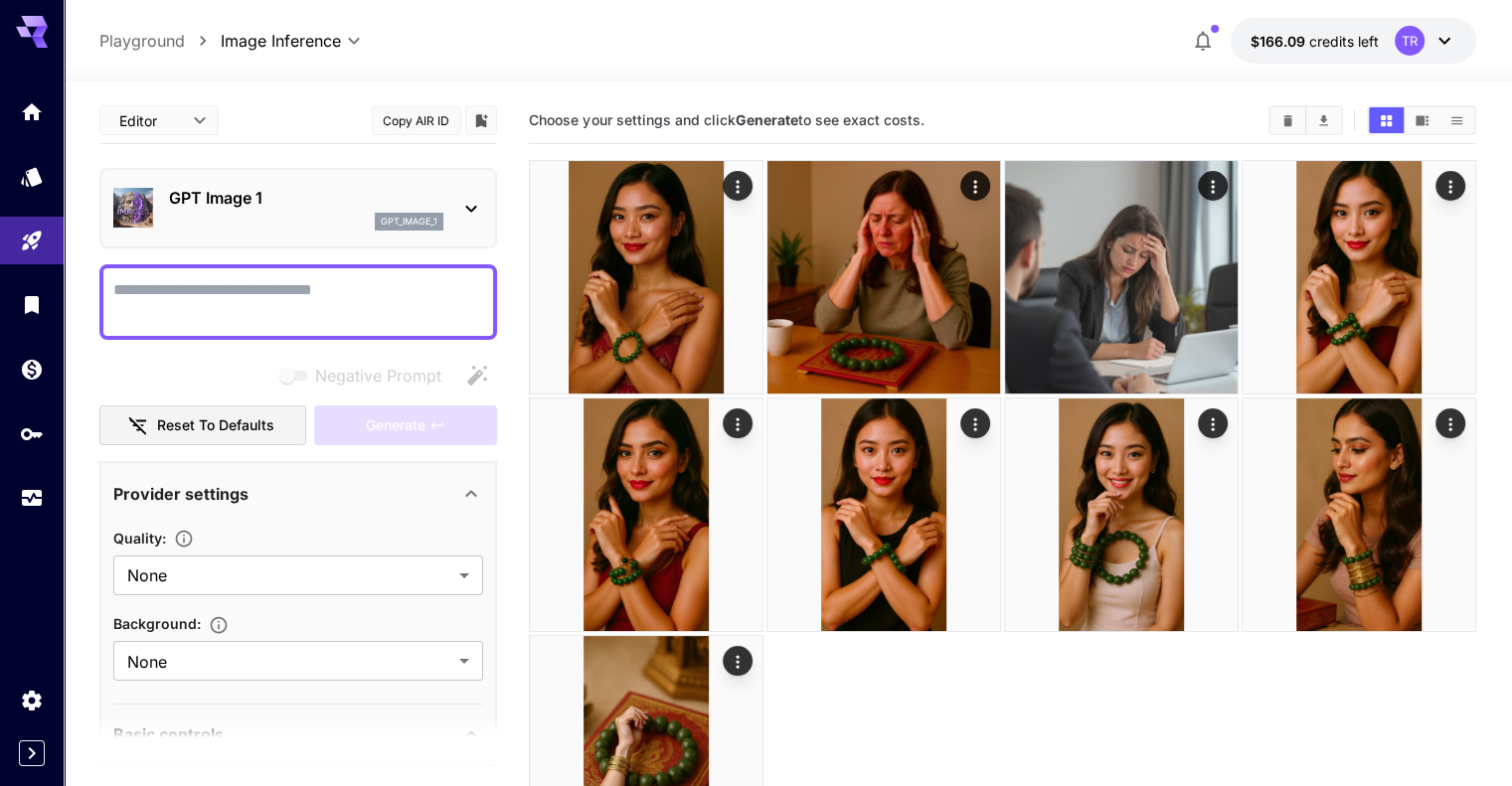 click on "GPT Image 1 gpt_image_1" at bounding box center [298, 208] 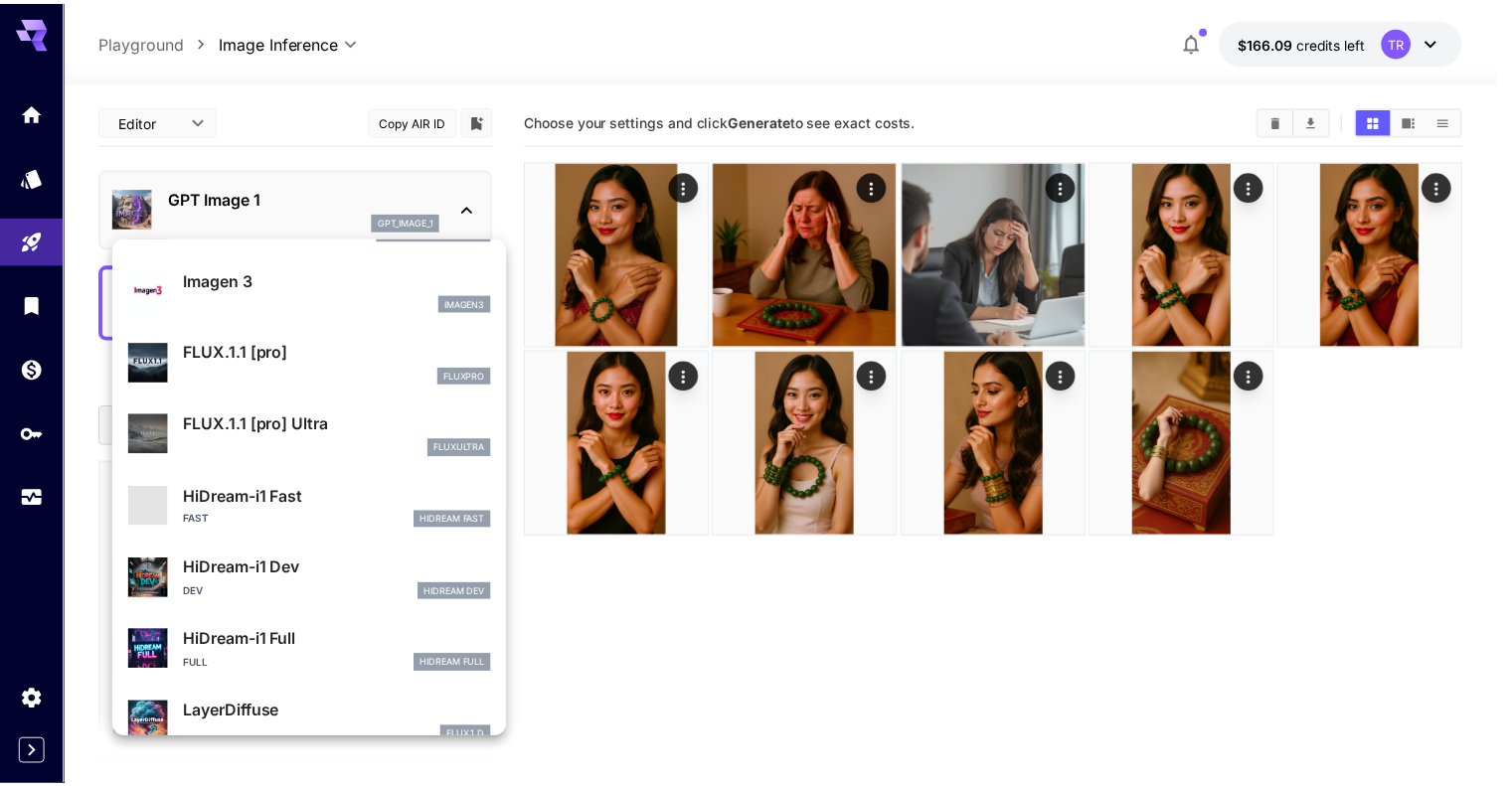 scroll, scrollTop: 1099, scrollLeft: 0, axis: vertical 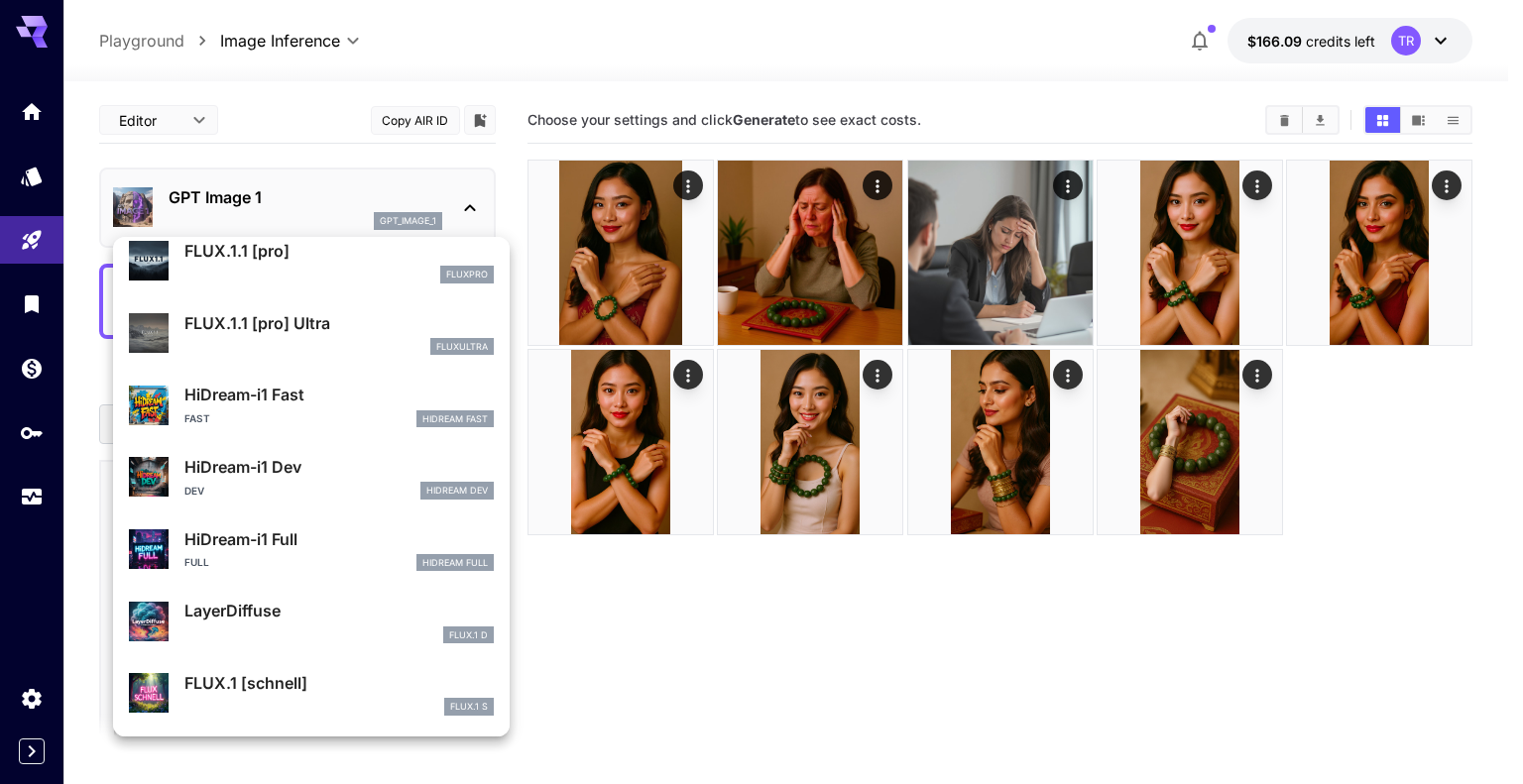 click at bounding box center [762, 392] 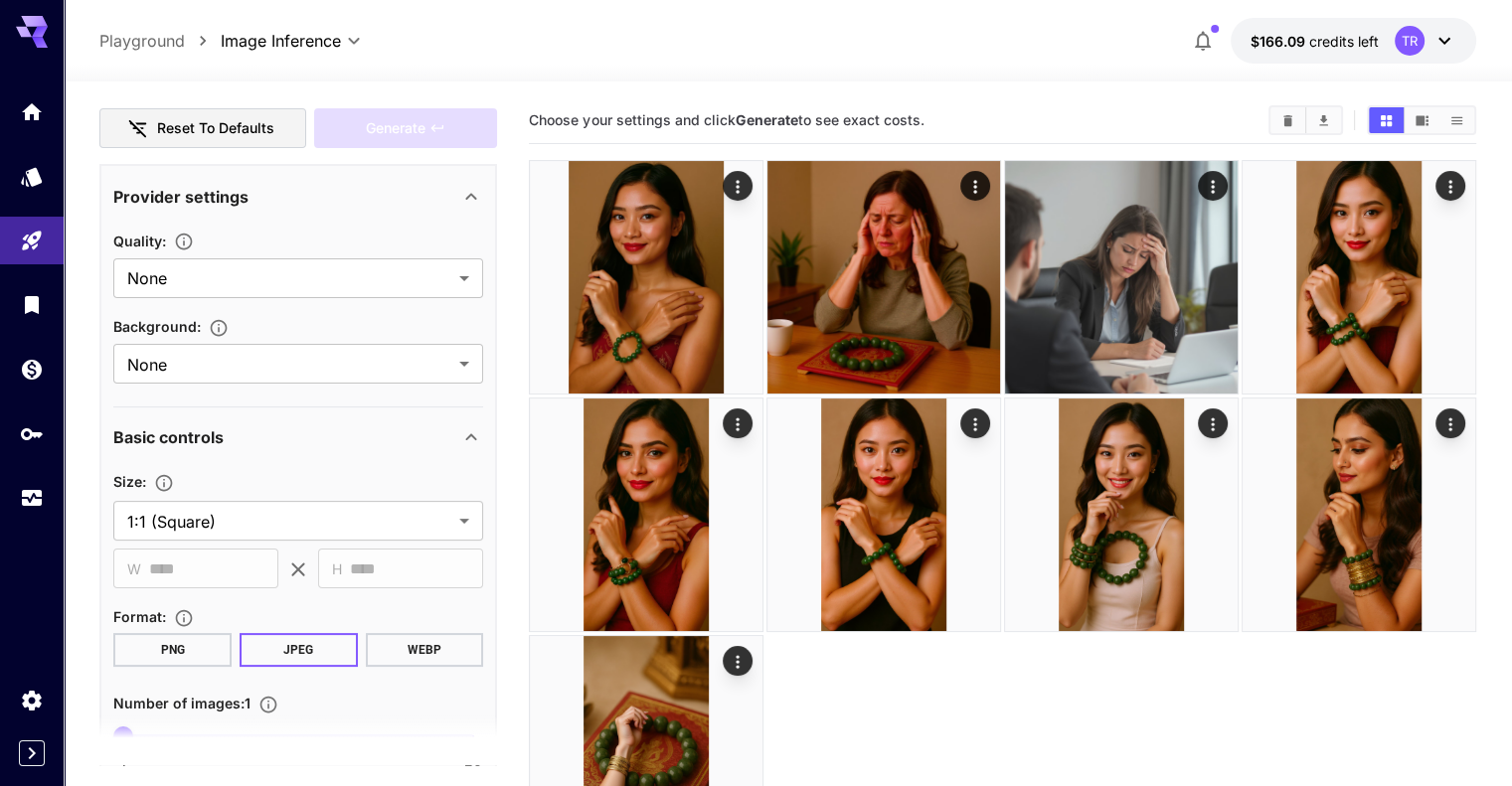 scroll, scrollTop: 298, scrollLeft: 0, axis: vertical 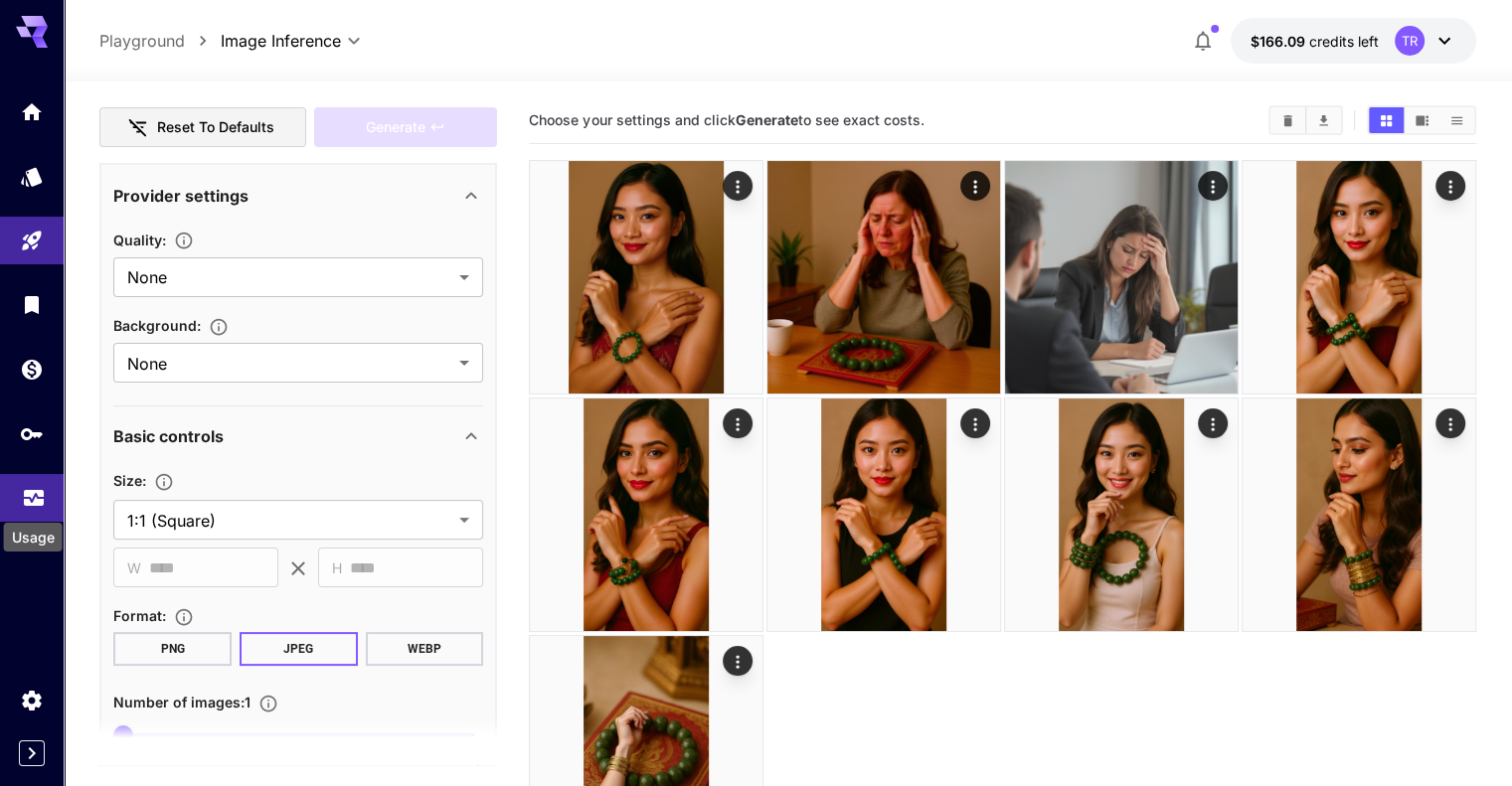 click 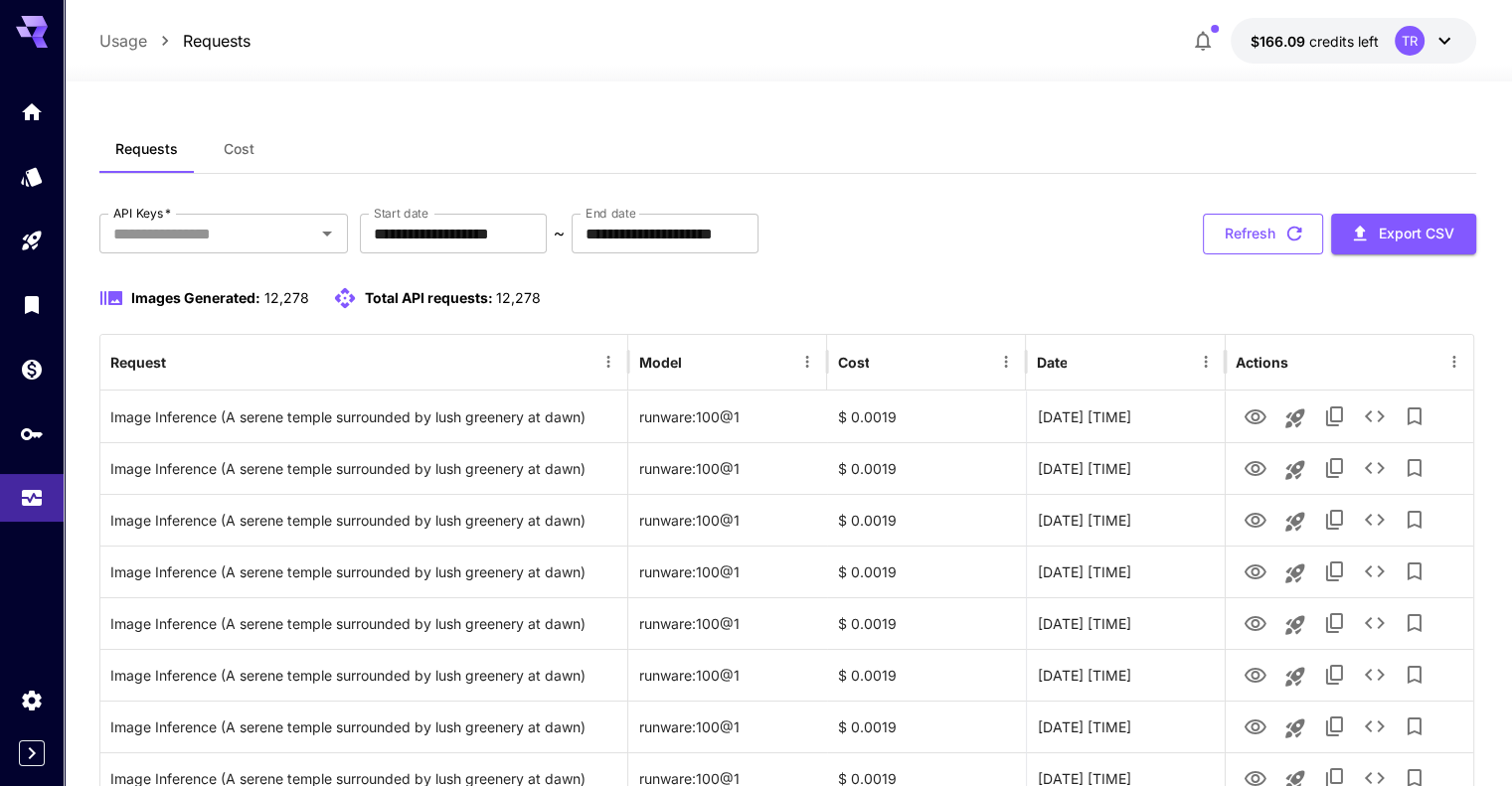 click 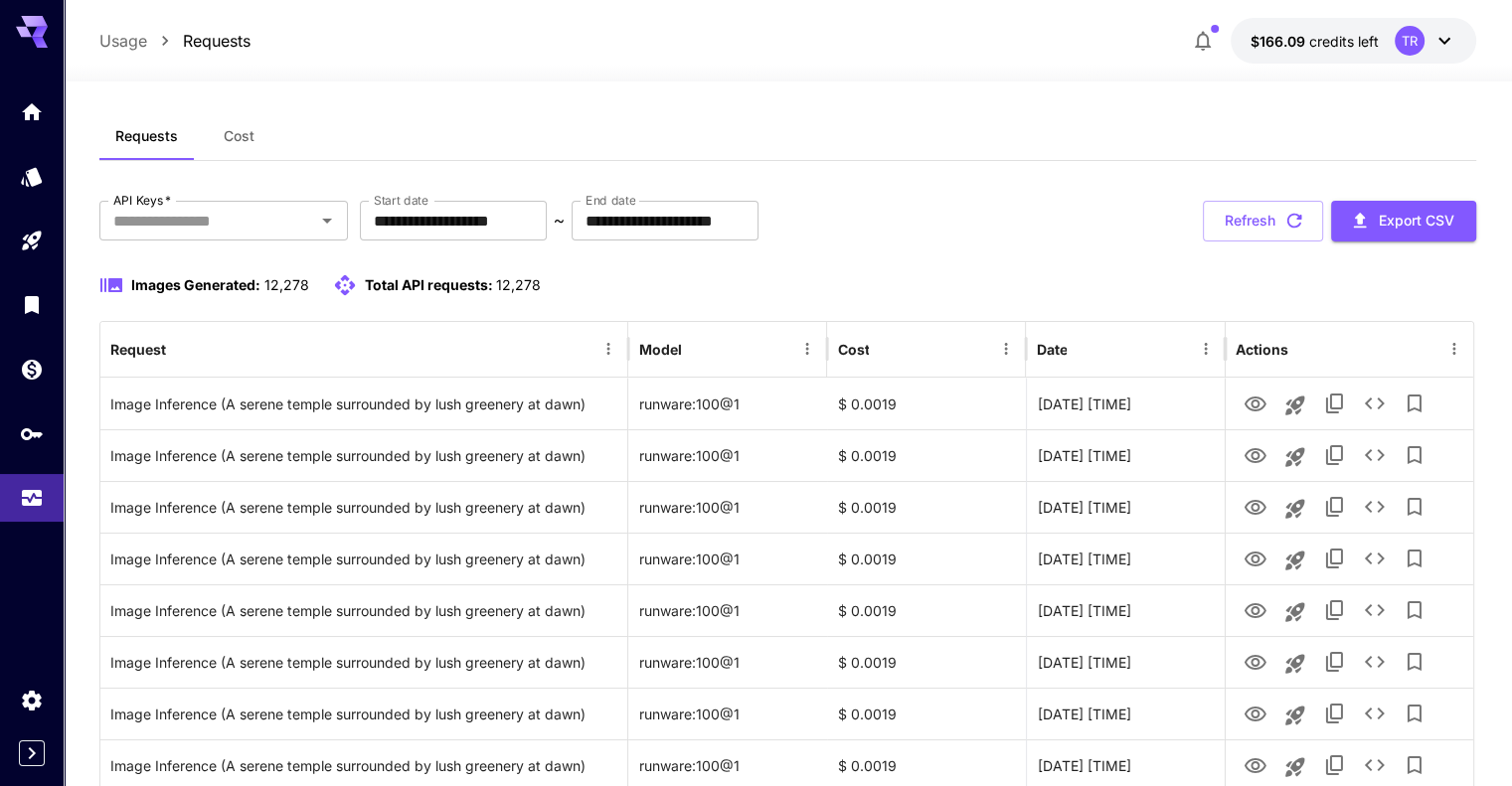 scroll, scrollTop: 0, scrollLeft: 0, axis: both 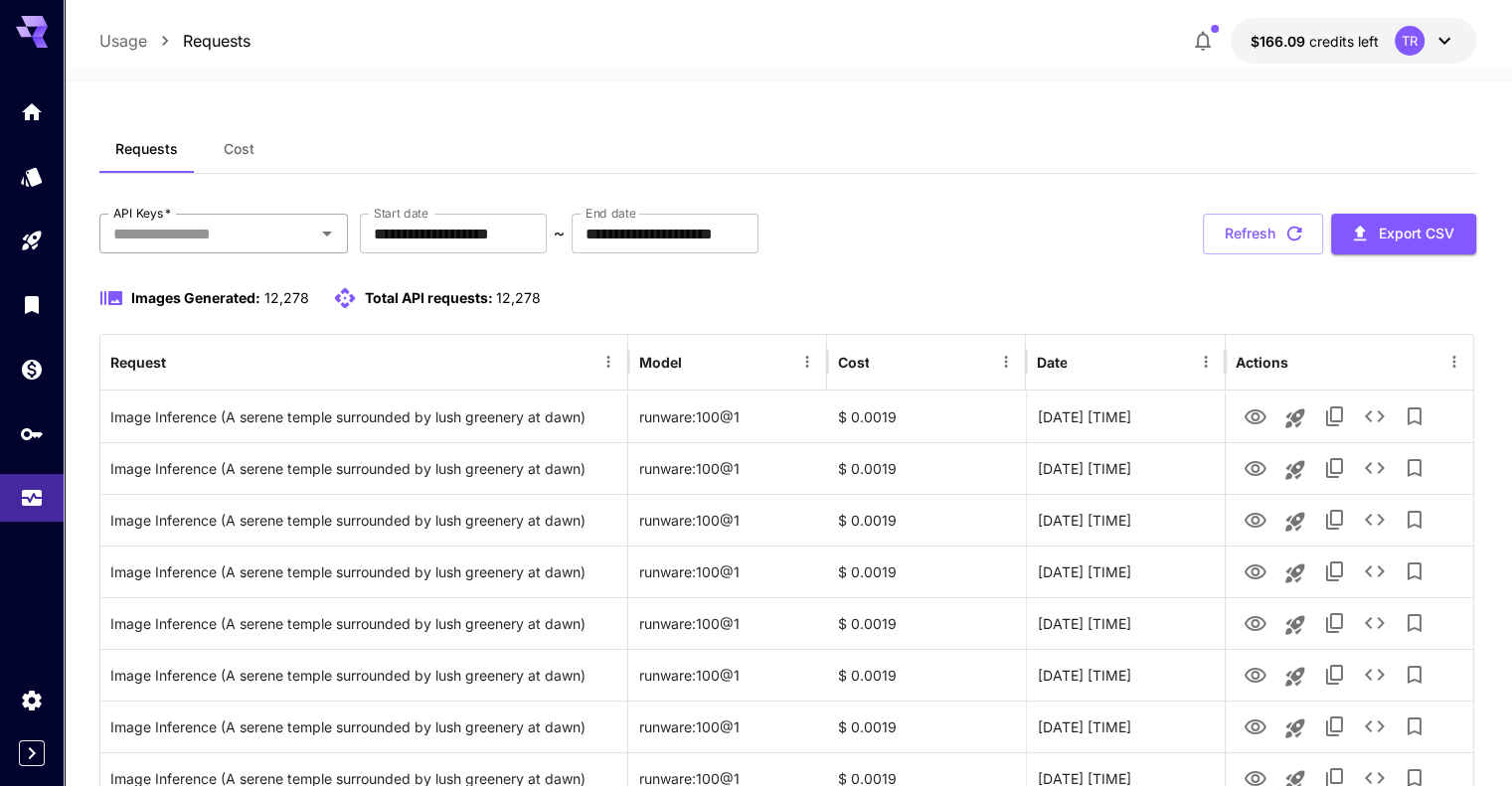 drag, startPoint x: 211, startPoint y: 210, endPoint x: 218, endPoint y: 236, distance: 26.925824 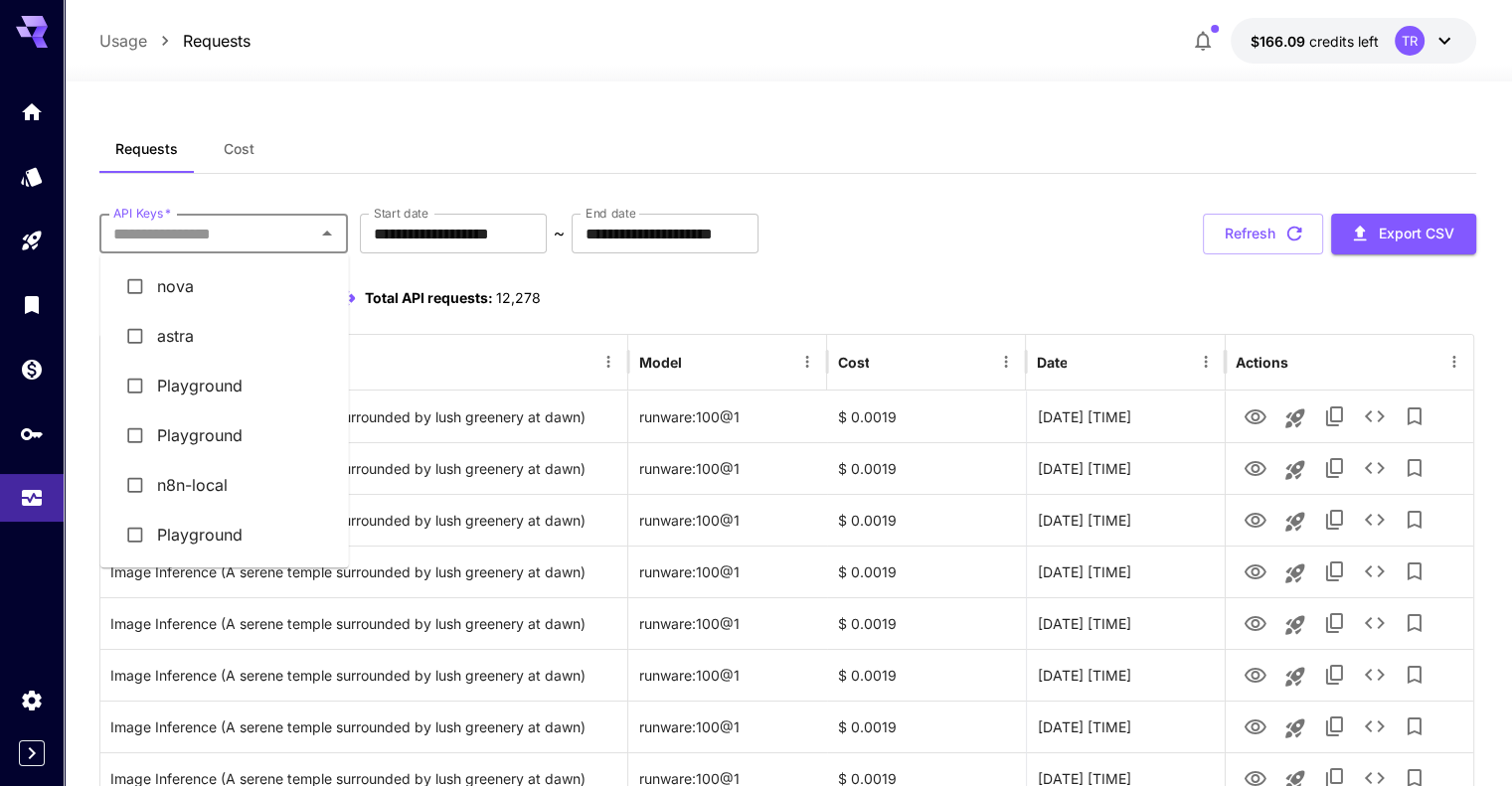 click on "API Keys   *" at bounding box center (207, 234) 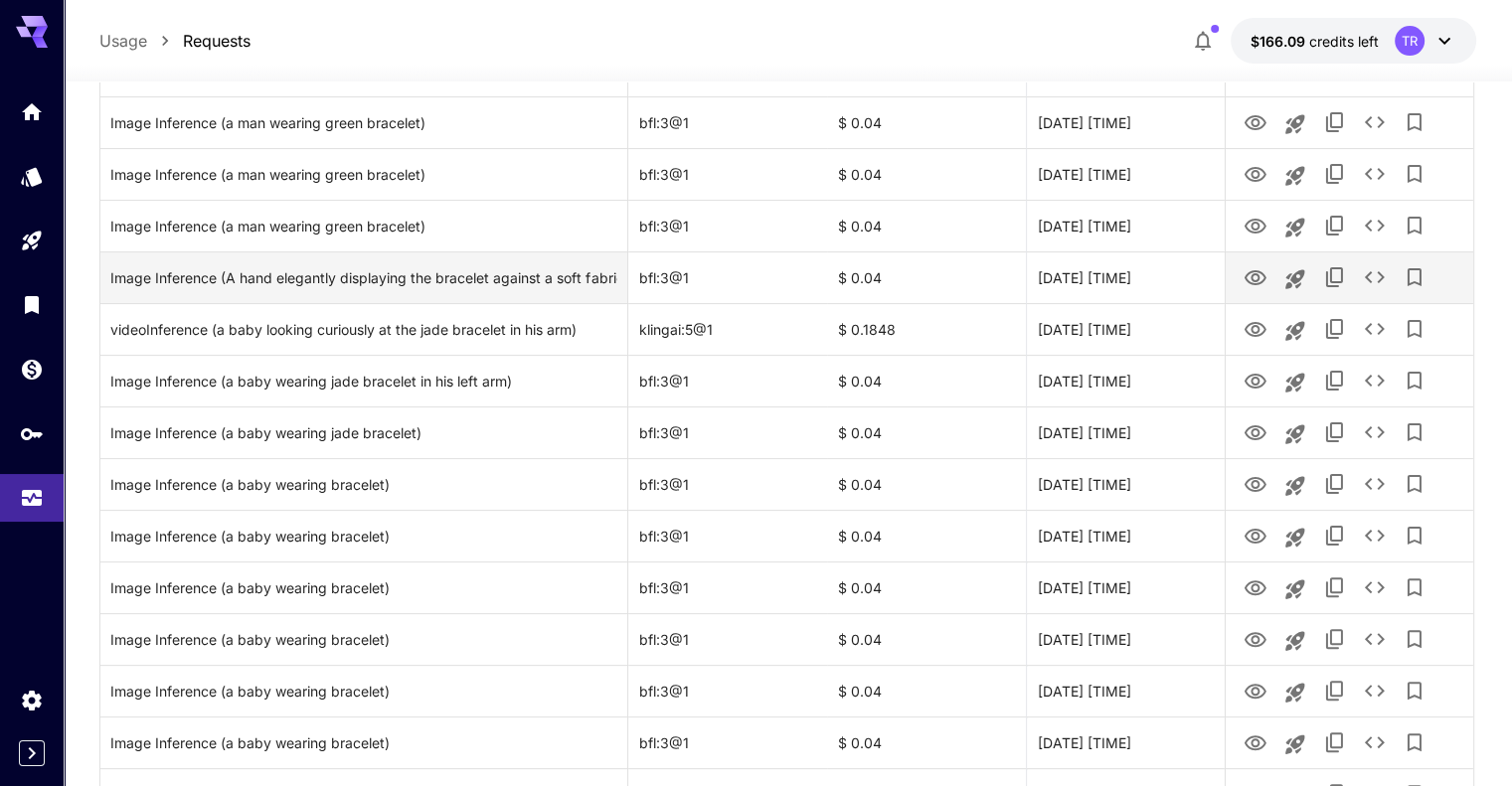 scroll, scrollTop: 0, scrollLeft: 0, axis: both 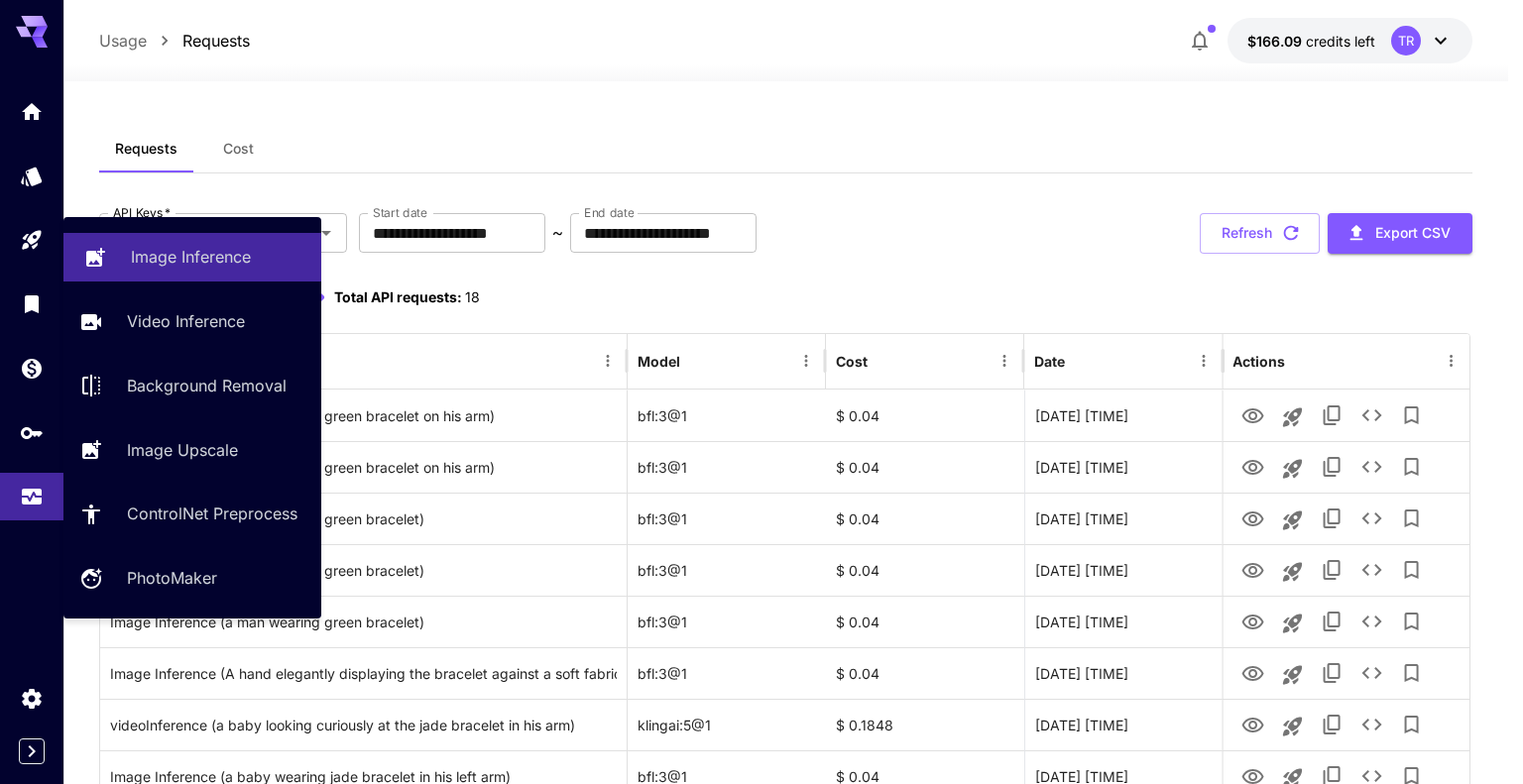click on "Image Inference" at bounding box center [192, 257] 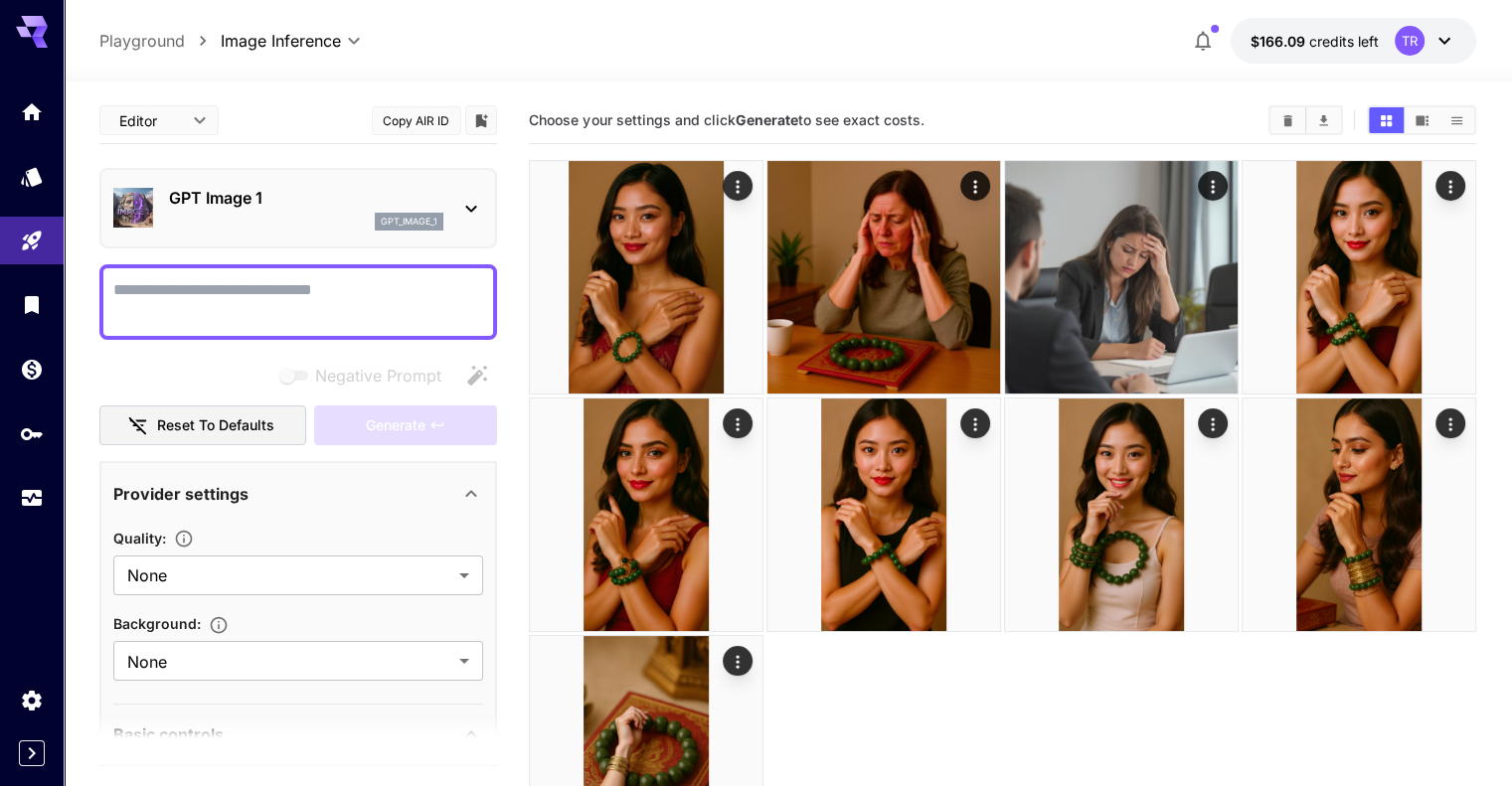 click on "gpt_image_1" at bounding box center [409, 222] 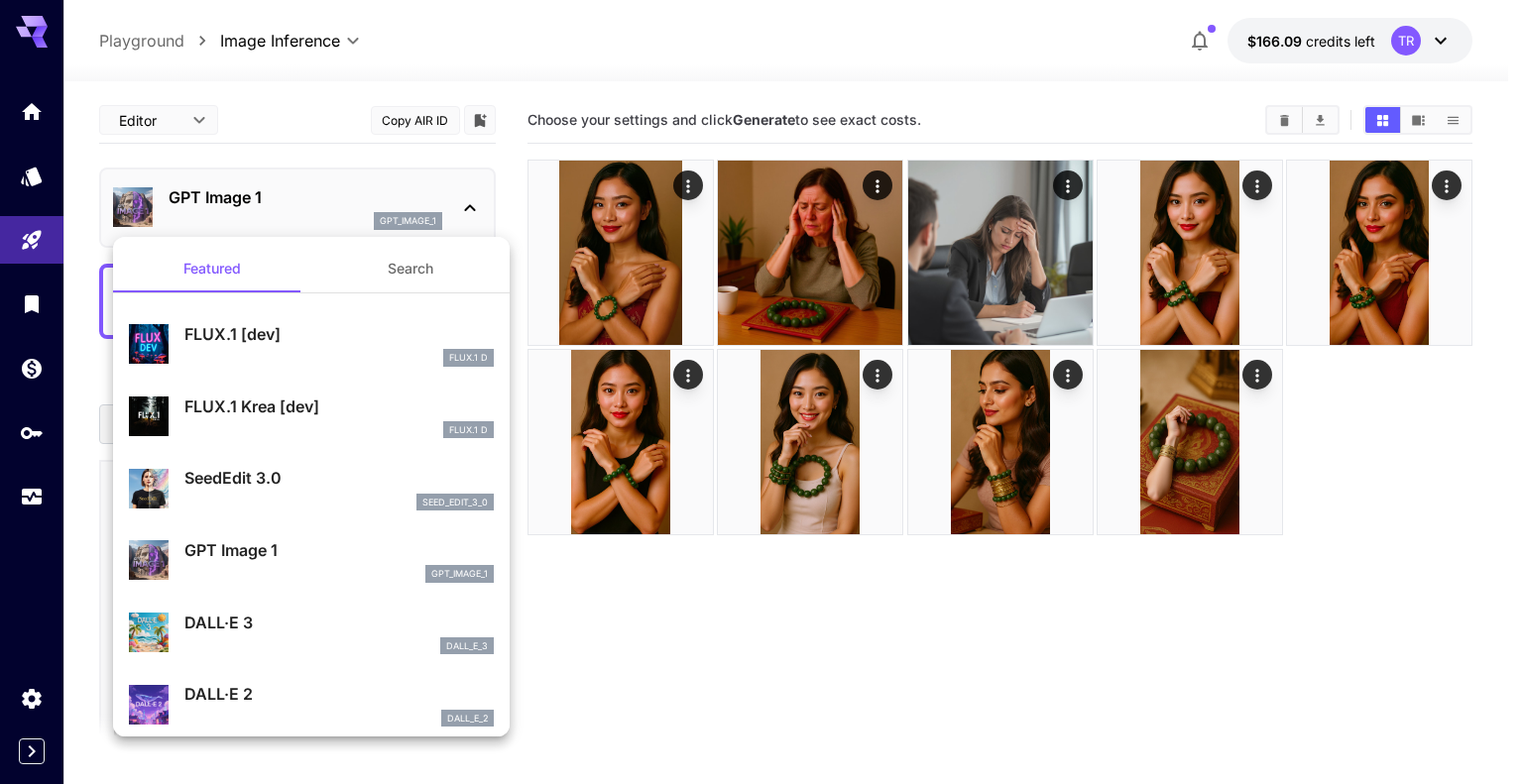 click on "FLUX.1 [dev]" at bounding box center (339, 334) 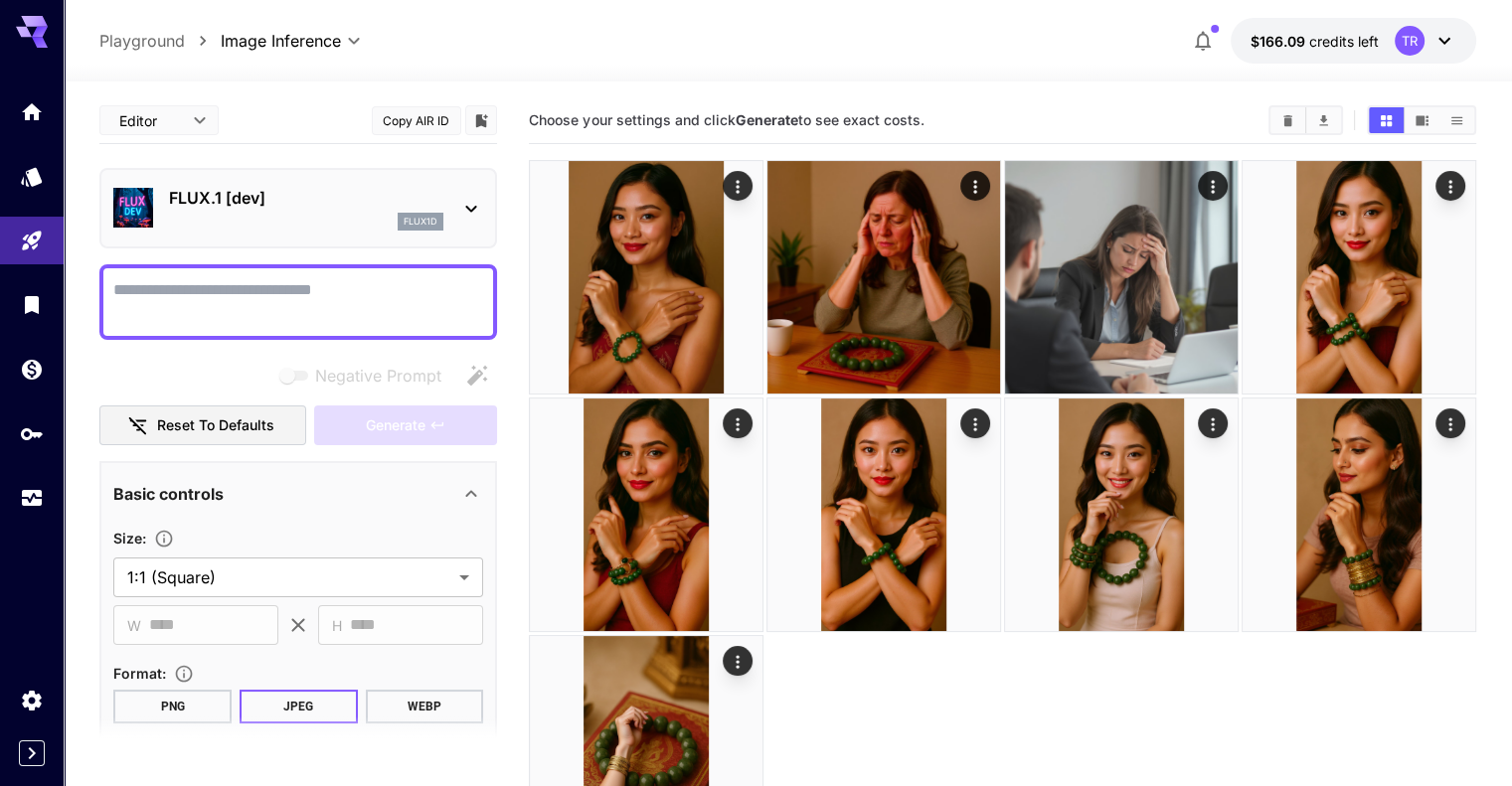 click on "FLUX.1 [dev]" at bounding box center (306, 198) 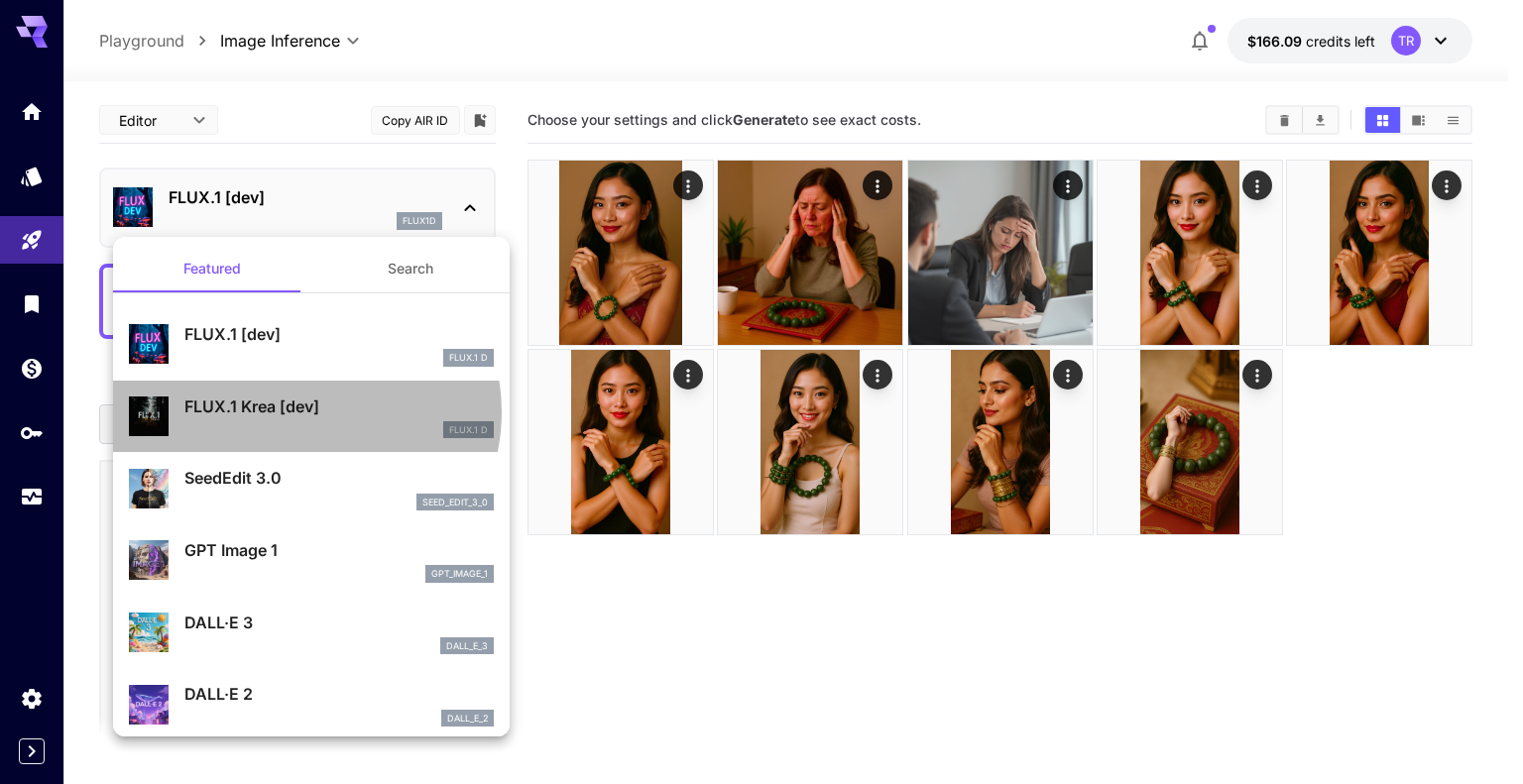click on "FLUX.1 Krea [dev]" at bounding box center (339, 406) 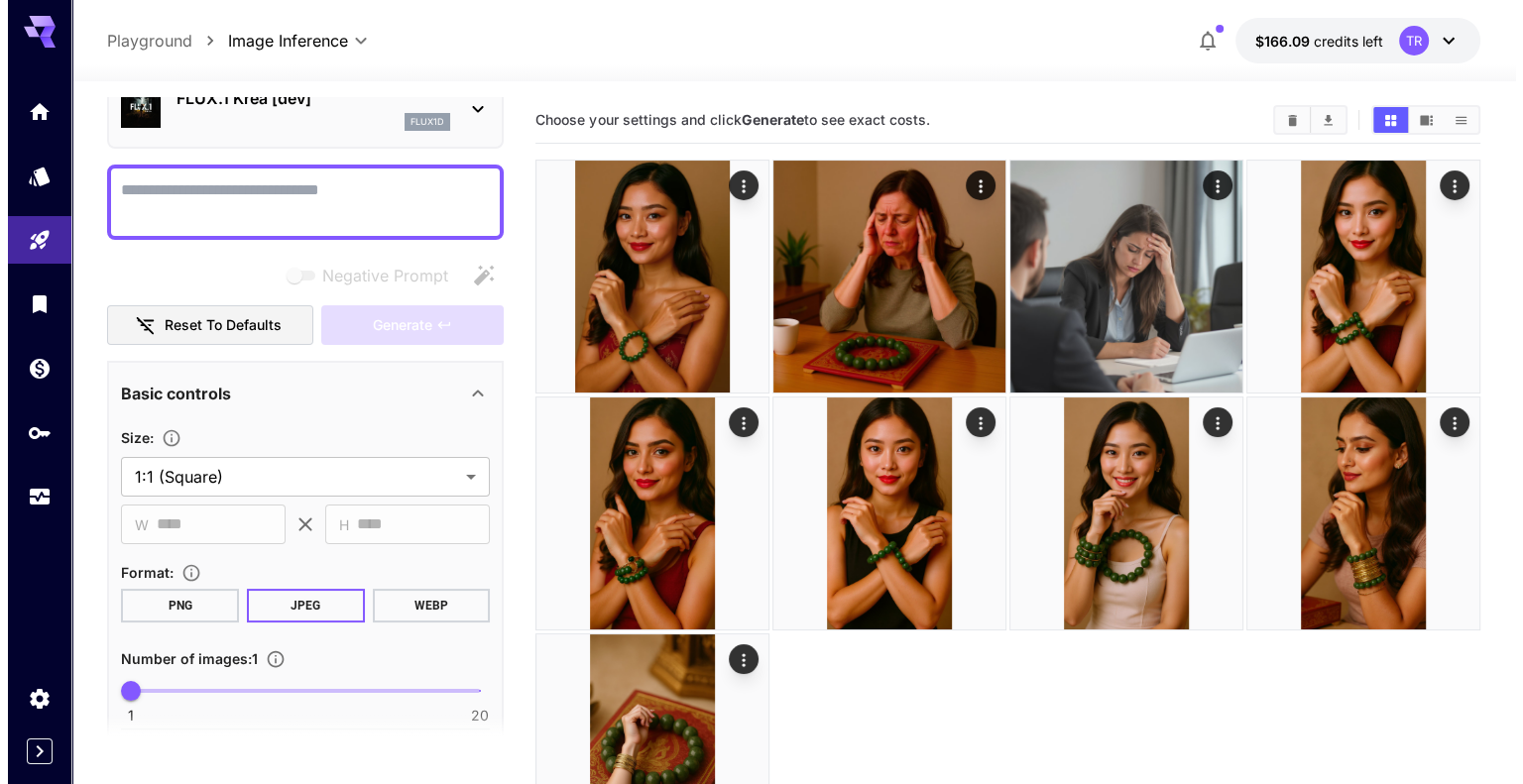 scroll, scrollTop: 99, scrollLeft: 0, axis: vertical 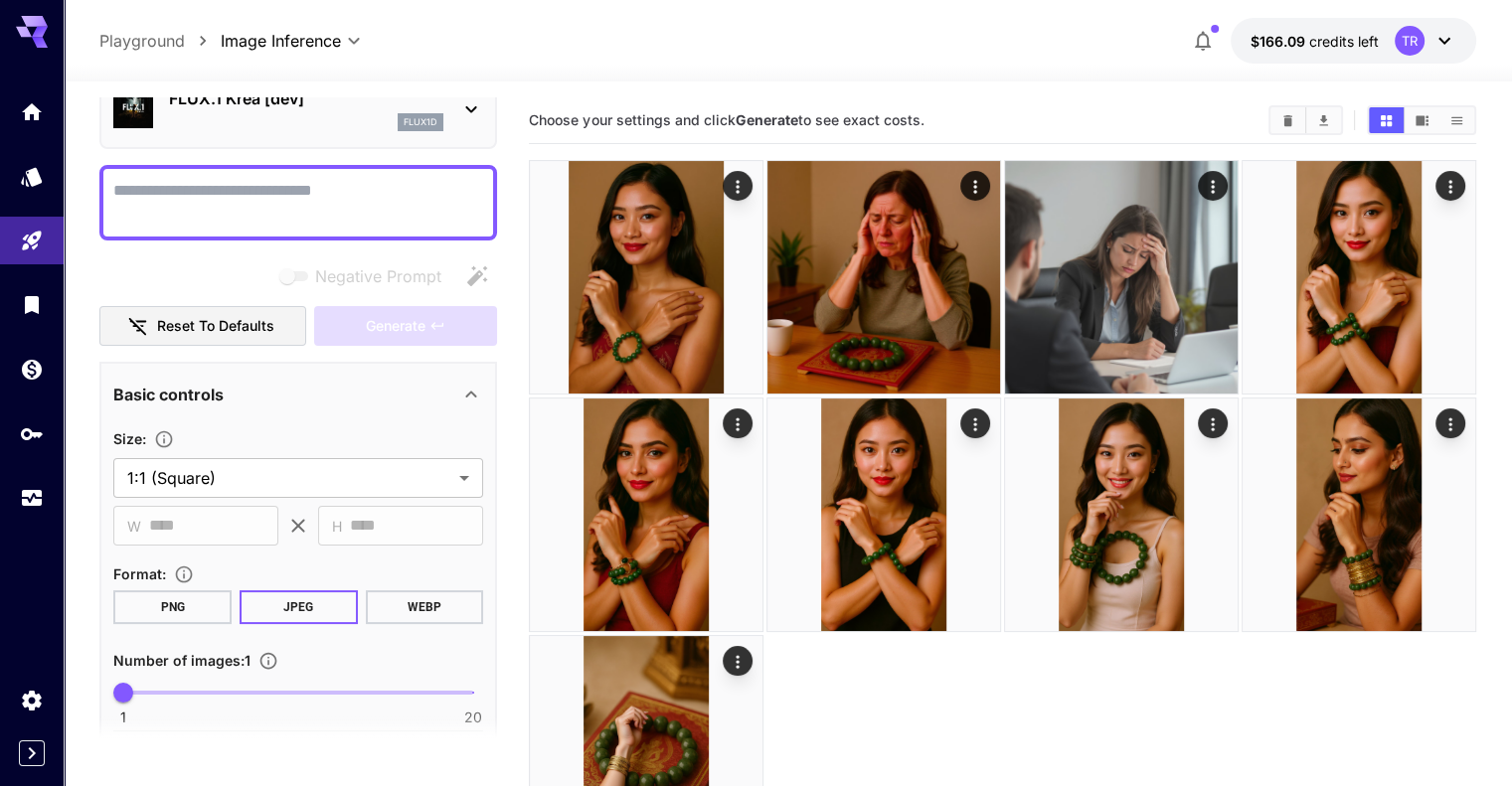click on "FLUX.1 Krea [dev] flux1d" at bounding box center (298, 108) 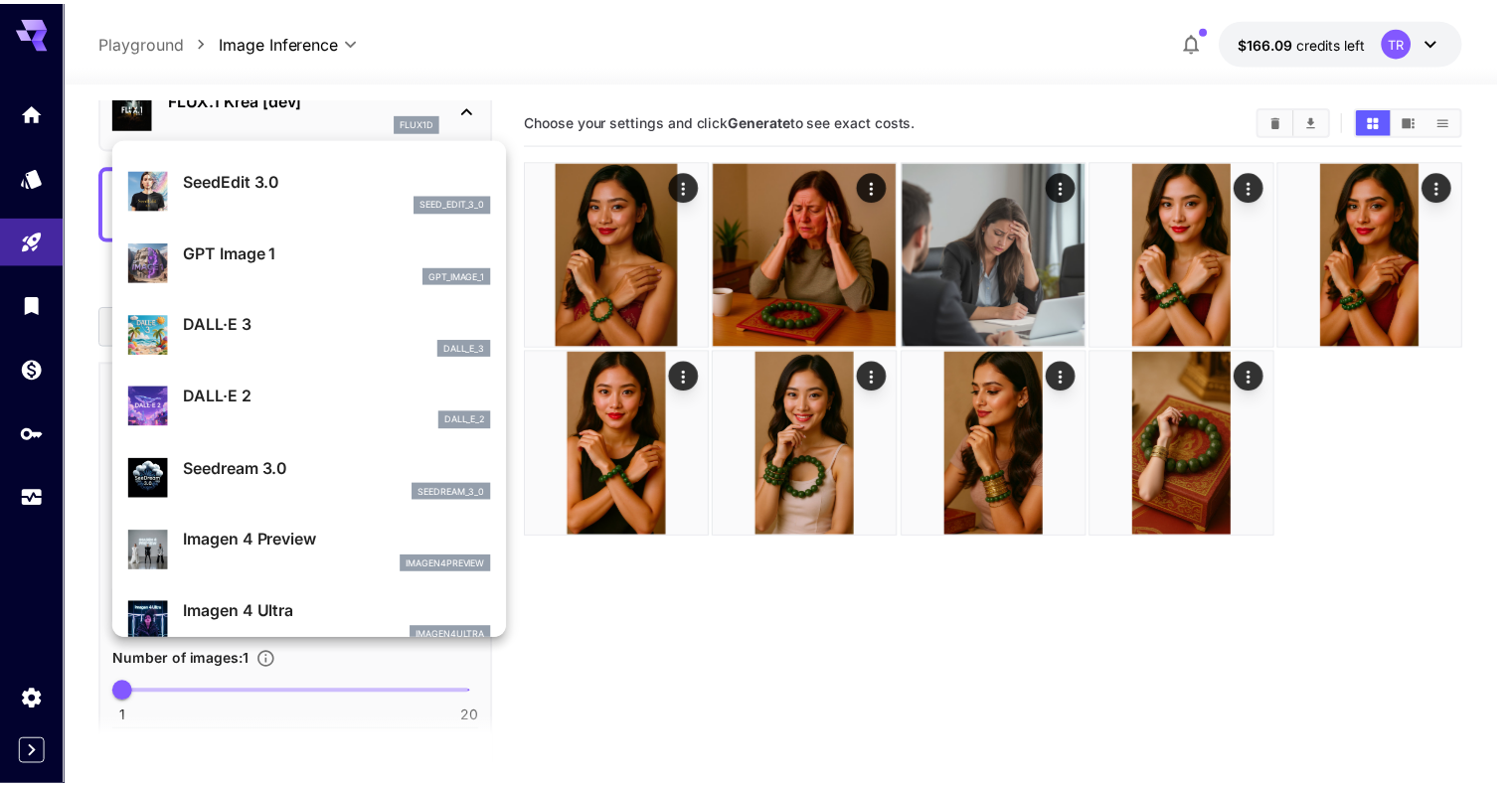 scroll, scrollTop: 199, scrollLeft: 0, axis: vertical 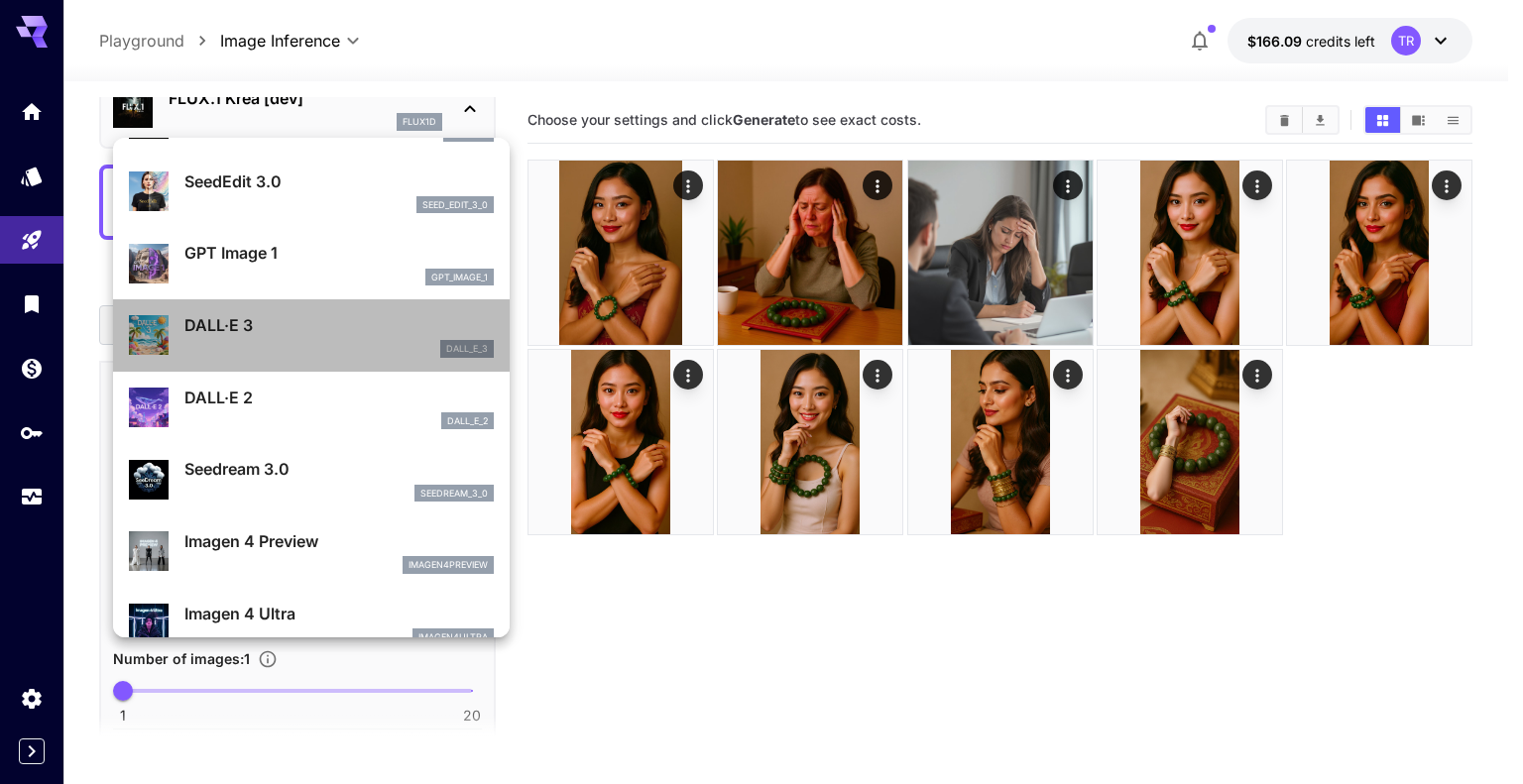 click on "dall_e_3" at bounding box center (339, 349) 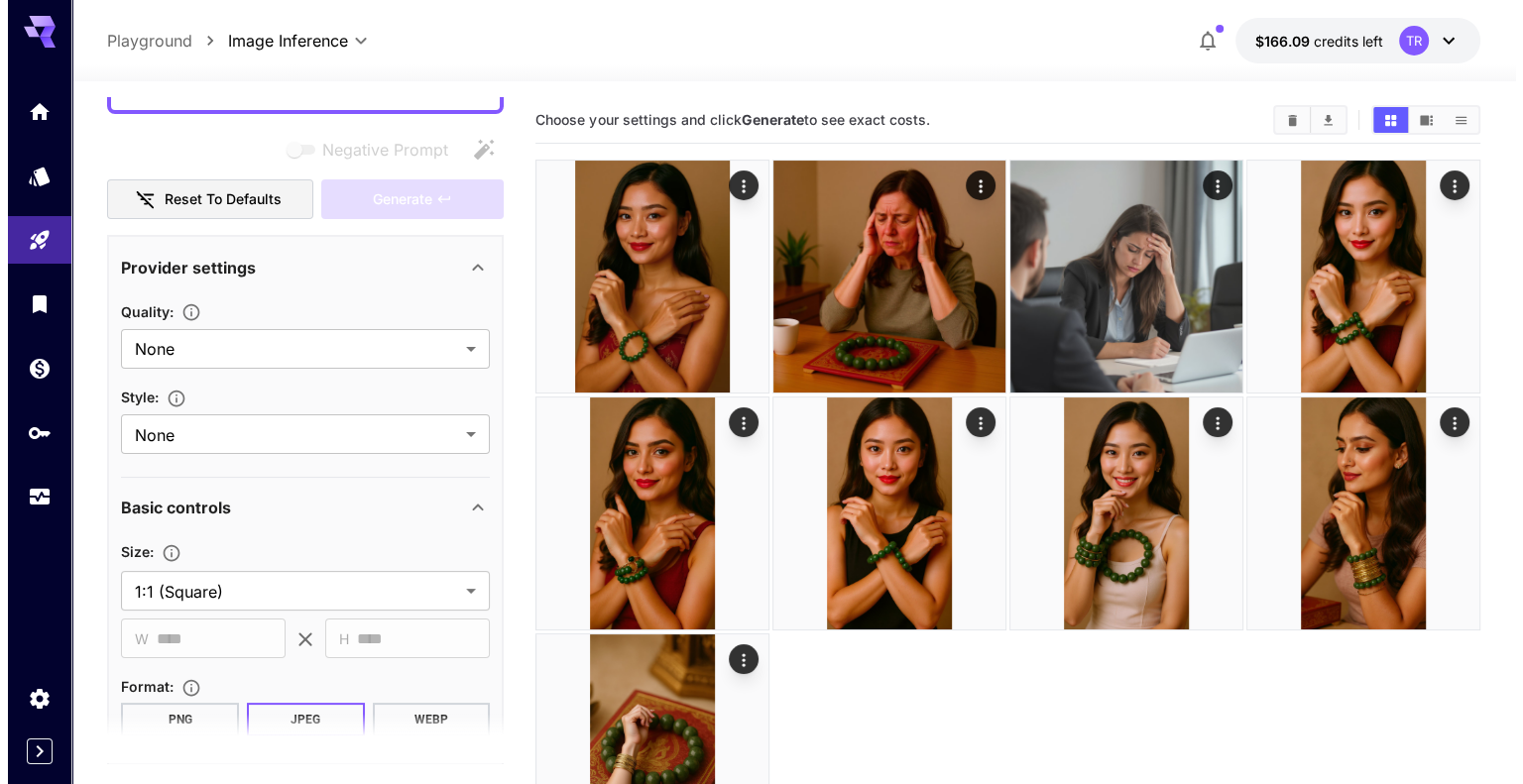 scroll, scrollTop: 0, scrollLeft: 0, axis: both 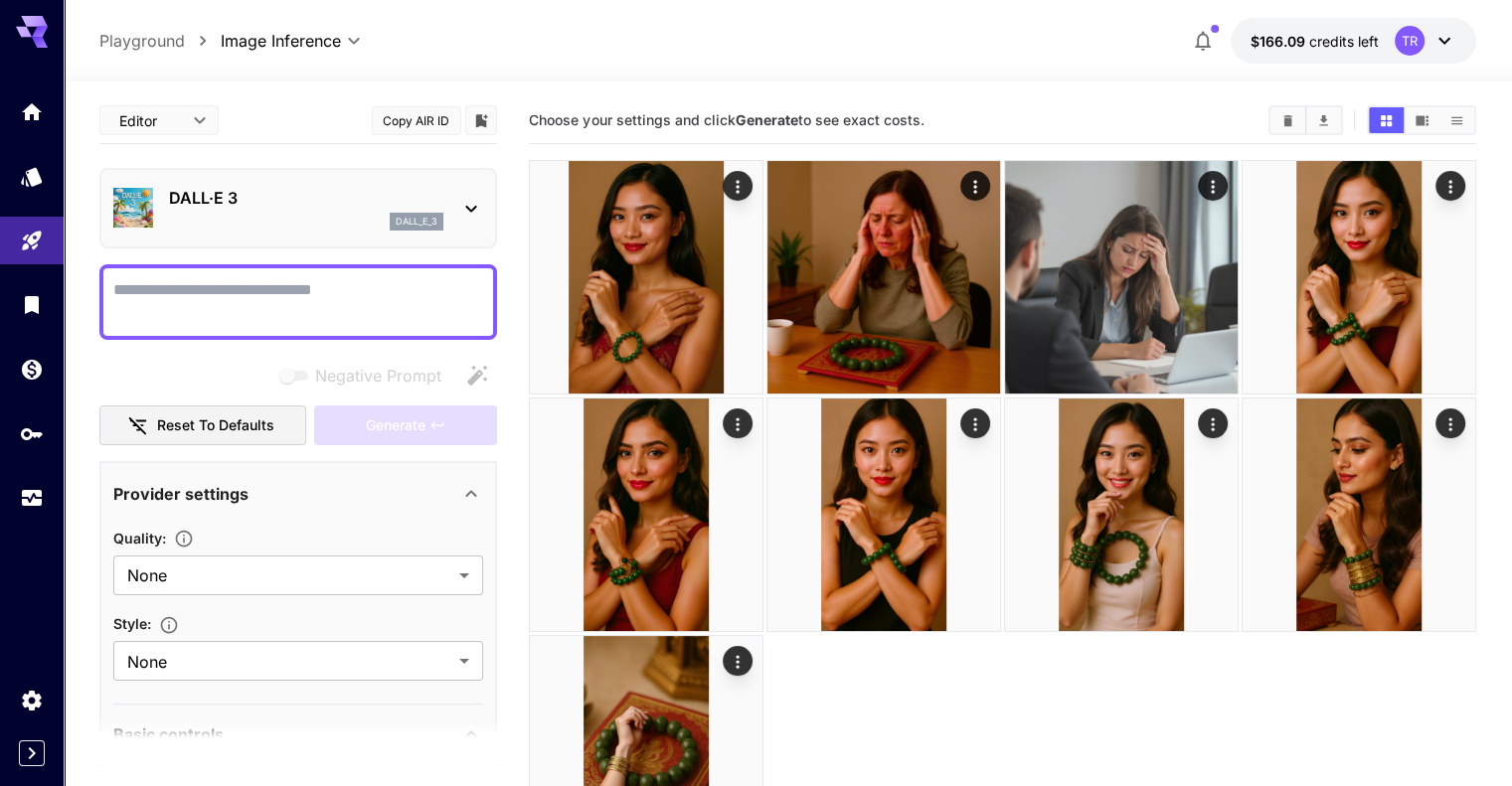 click on "dall_e_3" at bounding box center (306, 222) 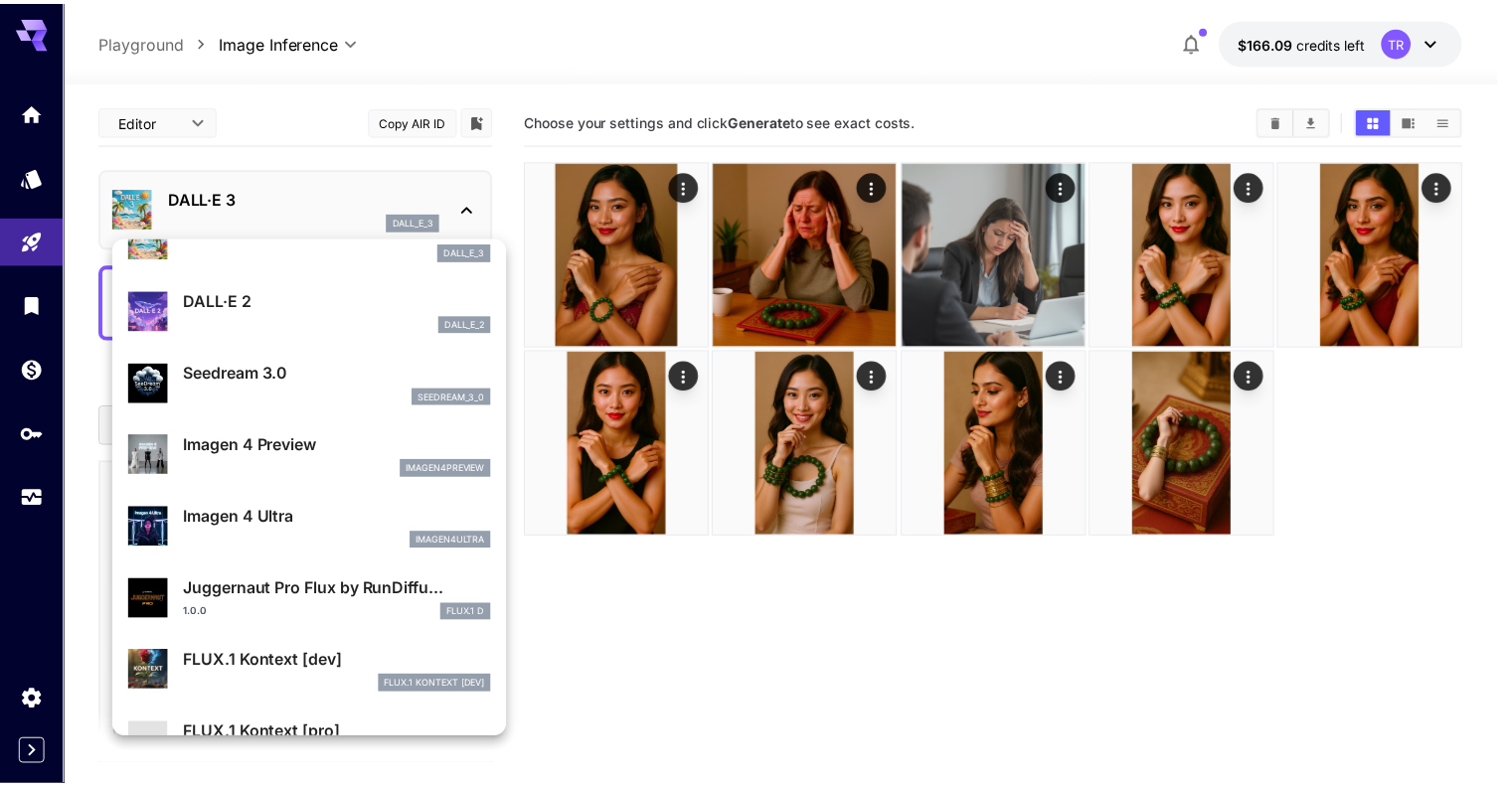 scroll, scrollTop: 497, scrollLeft: 0, axis: vertical 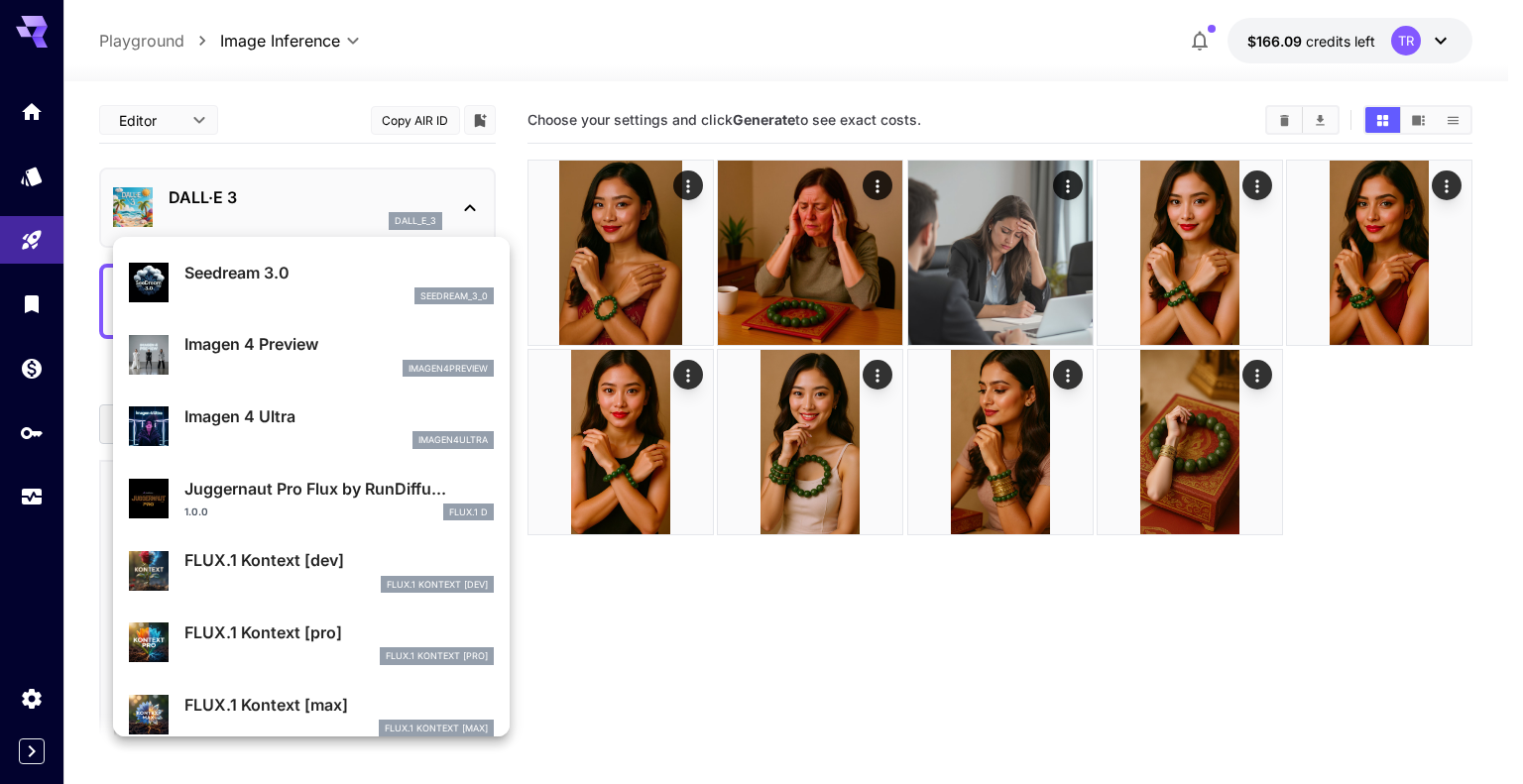 click on "Imagen 4 Preview imagen4preview" at bounding box center [339, 354] 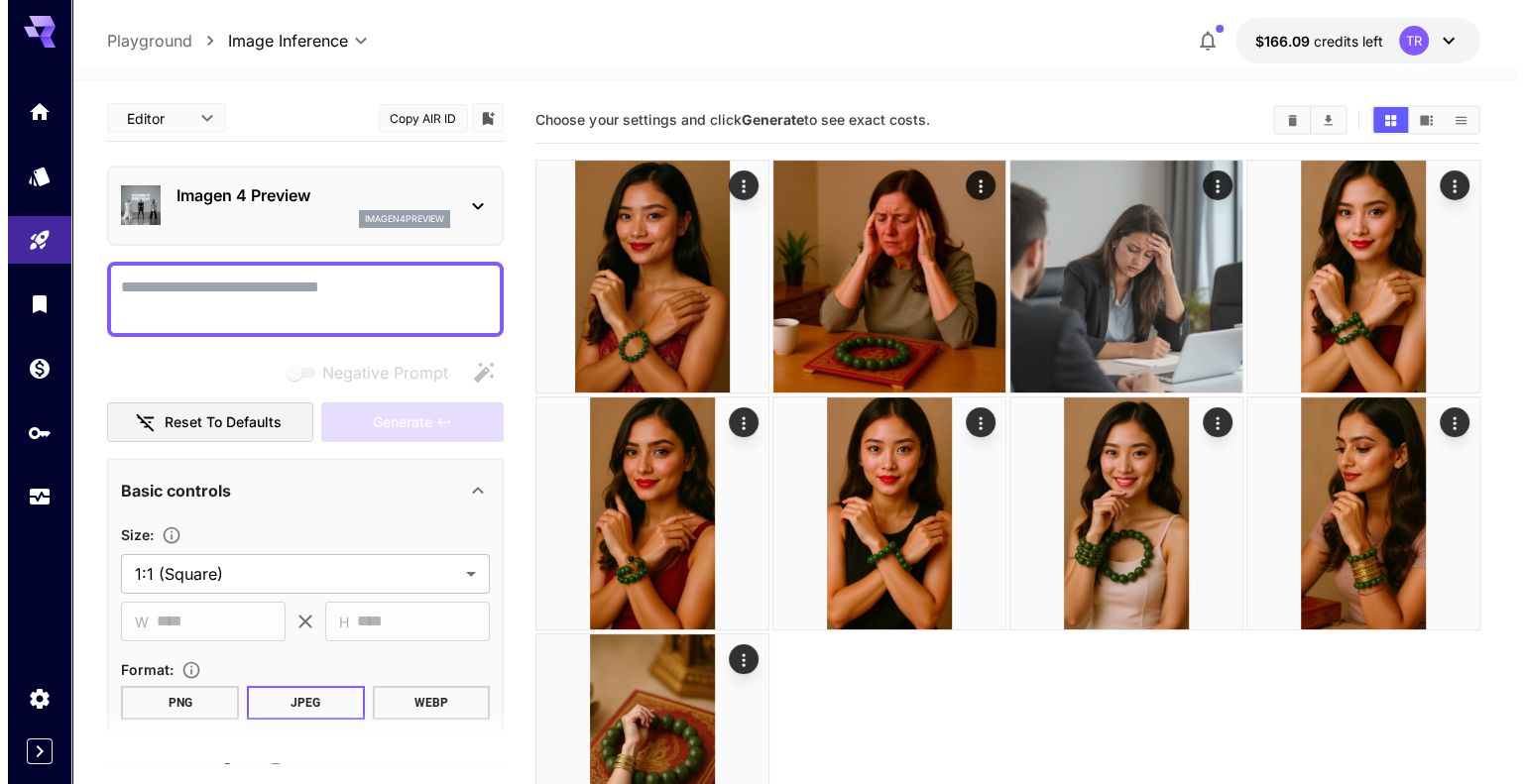 scroll, scrollTop: 0, scrollLeft: 0, axis: both 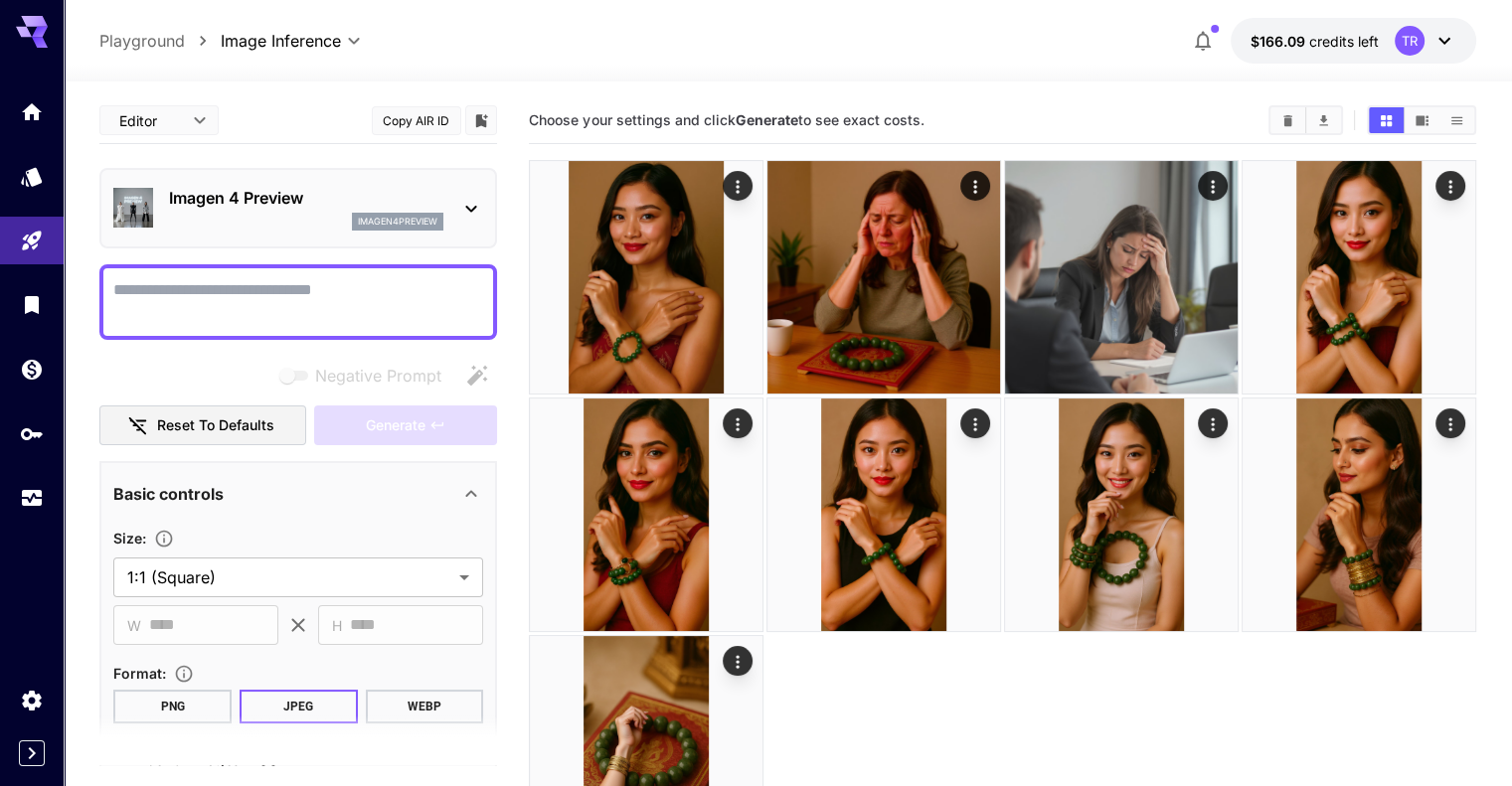click on "Imagen 4 Preview imagen4preview" at bounding box center [298, 208] 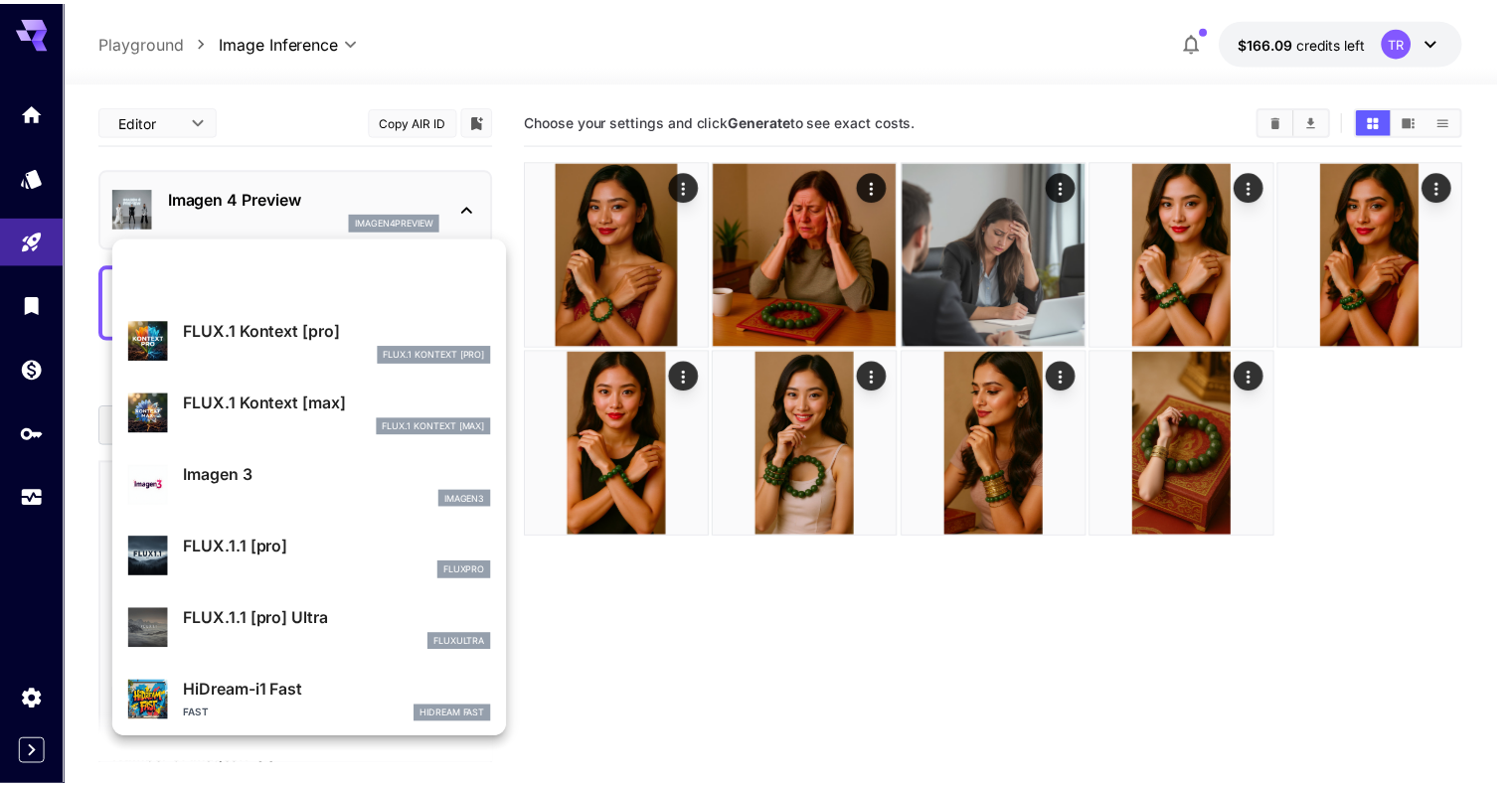 scroll, scrollTop: 801, scrollLeft: 0, axis: vertical 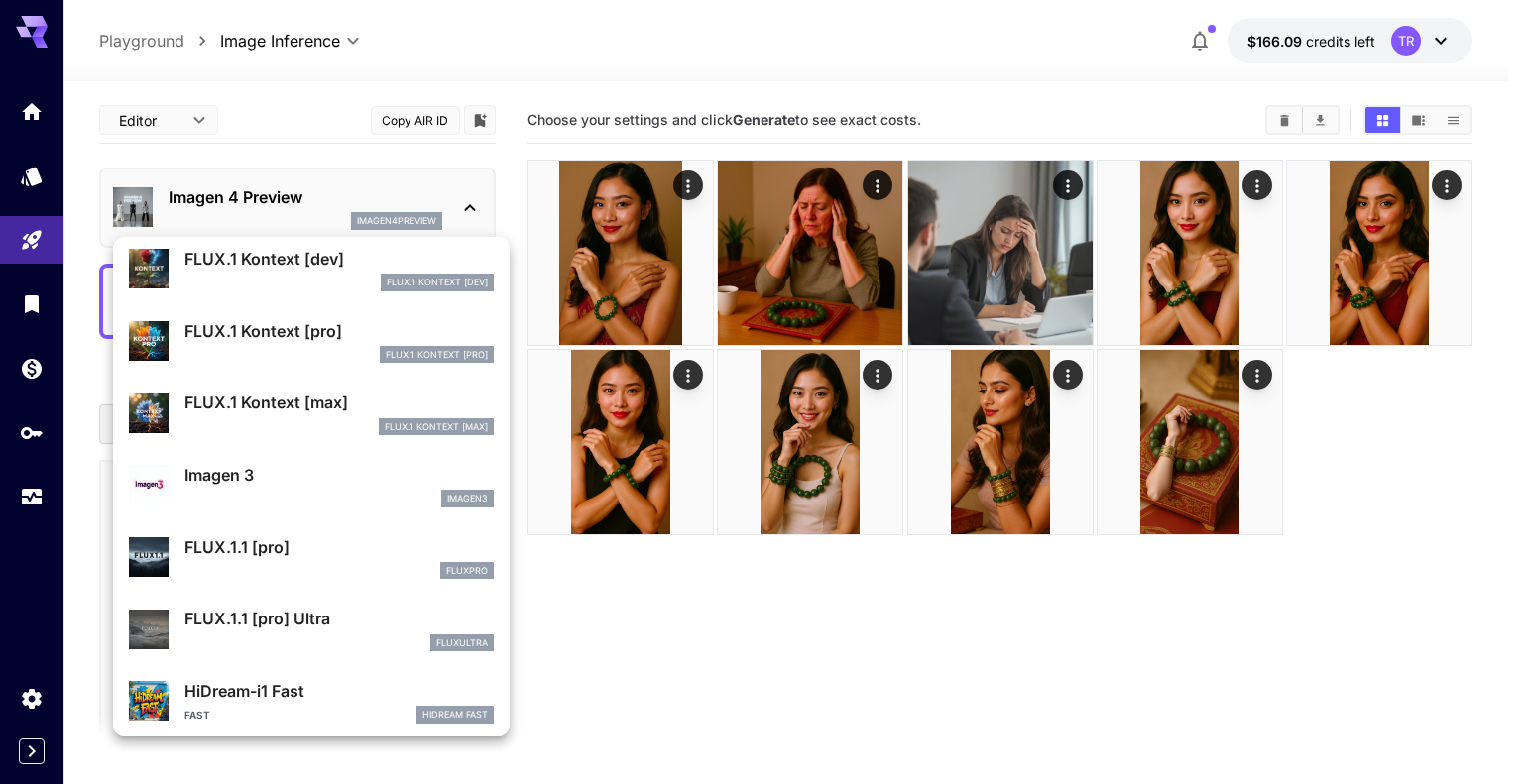 click on "Imagen 3" at bounding box center [339, 475] 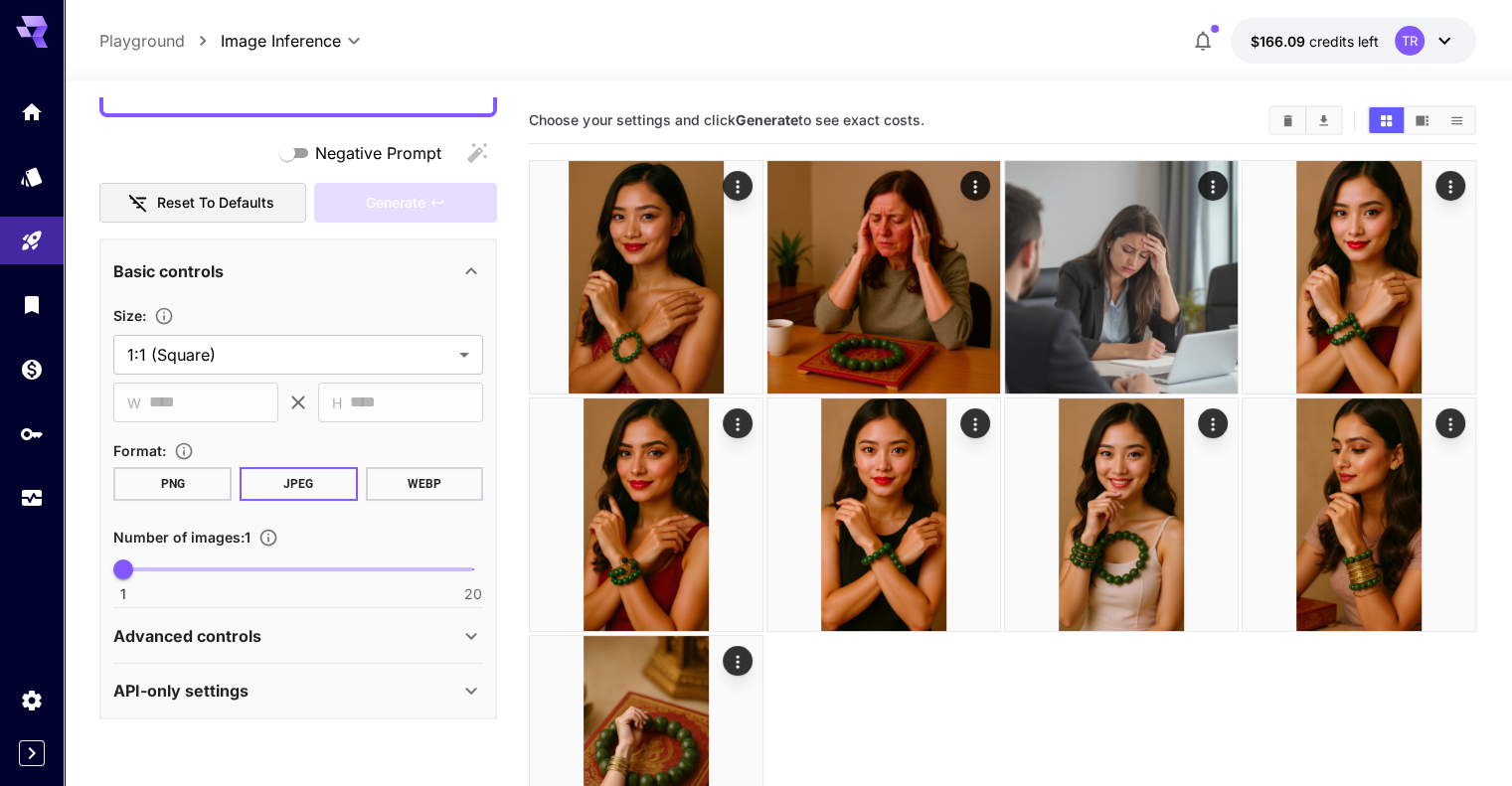scroll, scrollTop: 0, scrollLeft: 0, axis: both 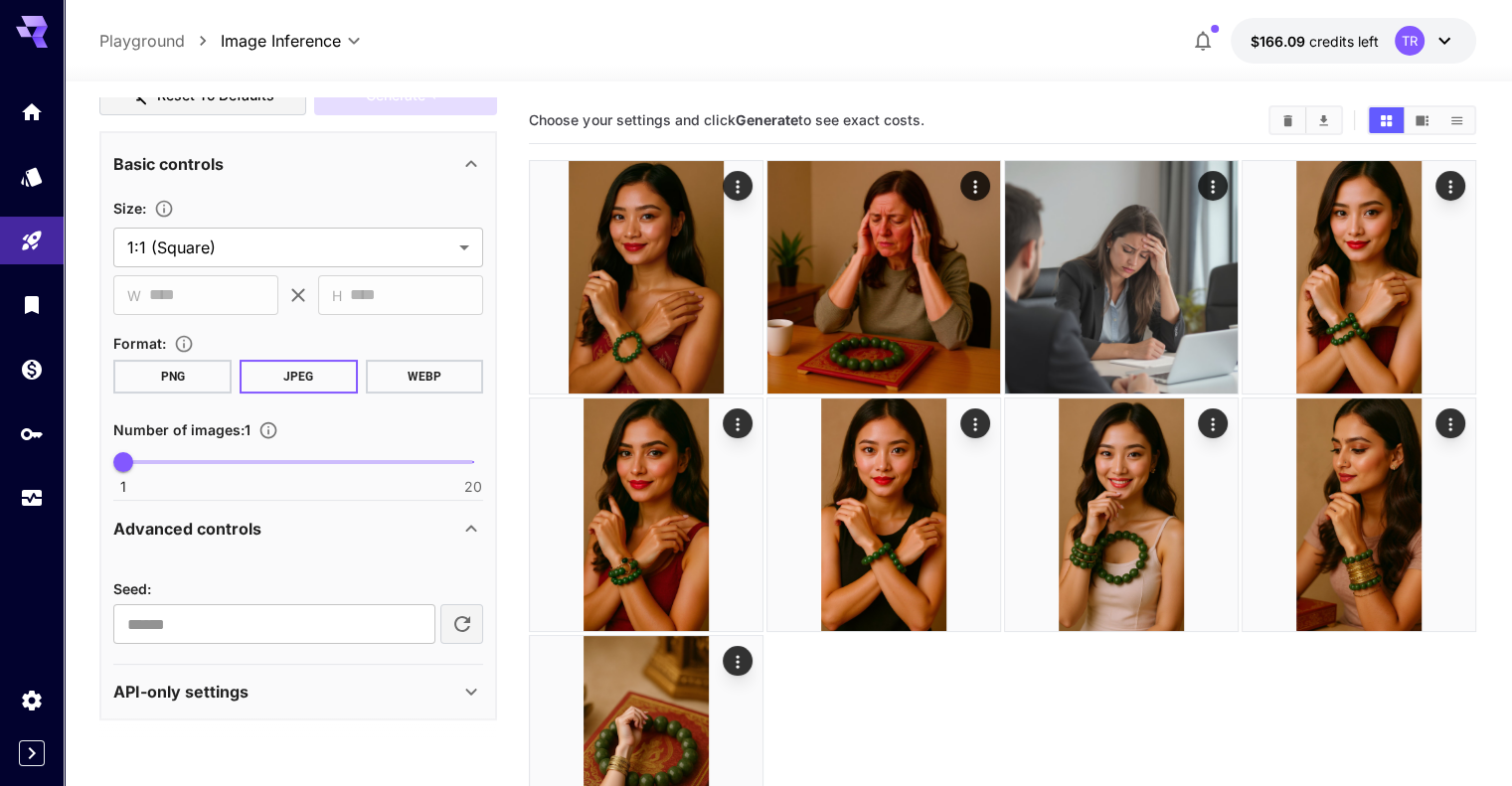 click on "Advanced controls" at bounding box center (298, 529) 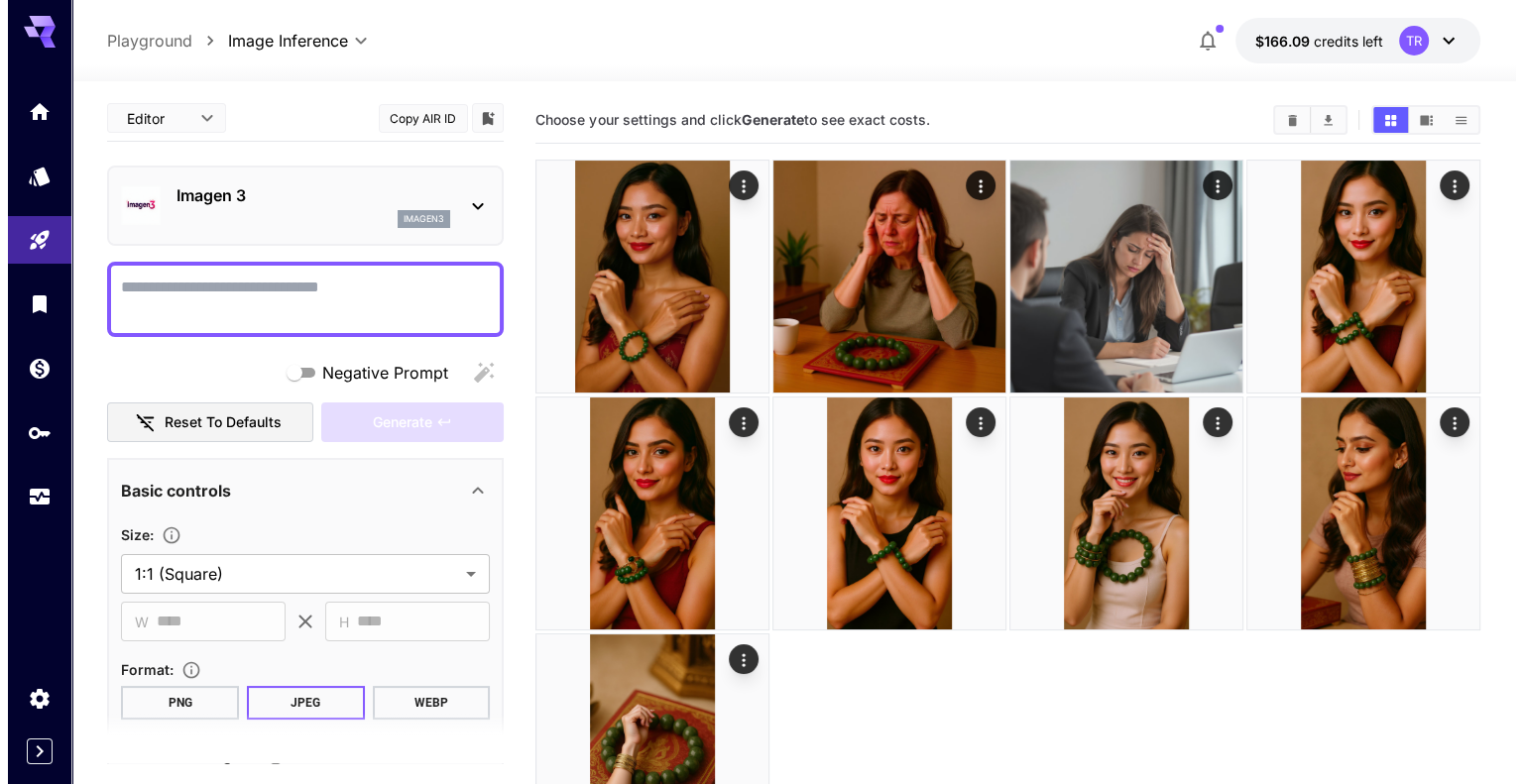 scroll, scrollTop: 0, scrollLeft: 0, axis: both 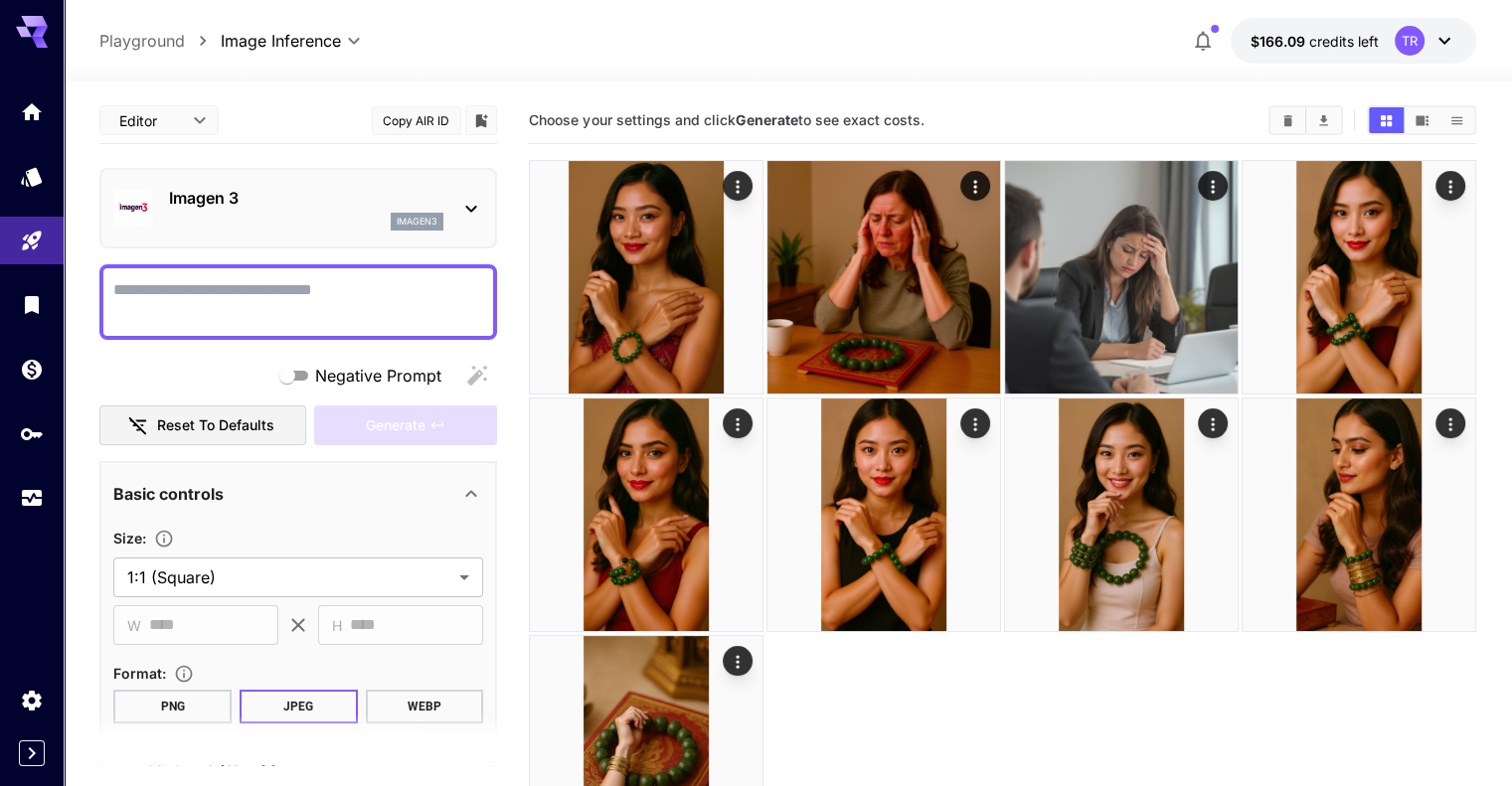 click on "imagen3" at bounding box center (306, 222) 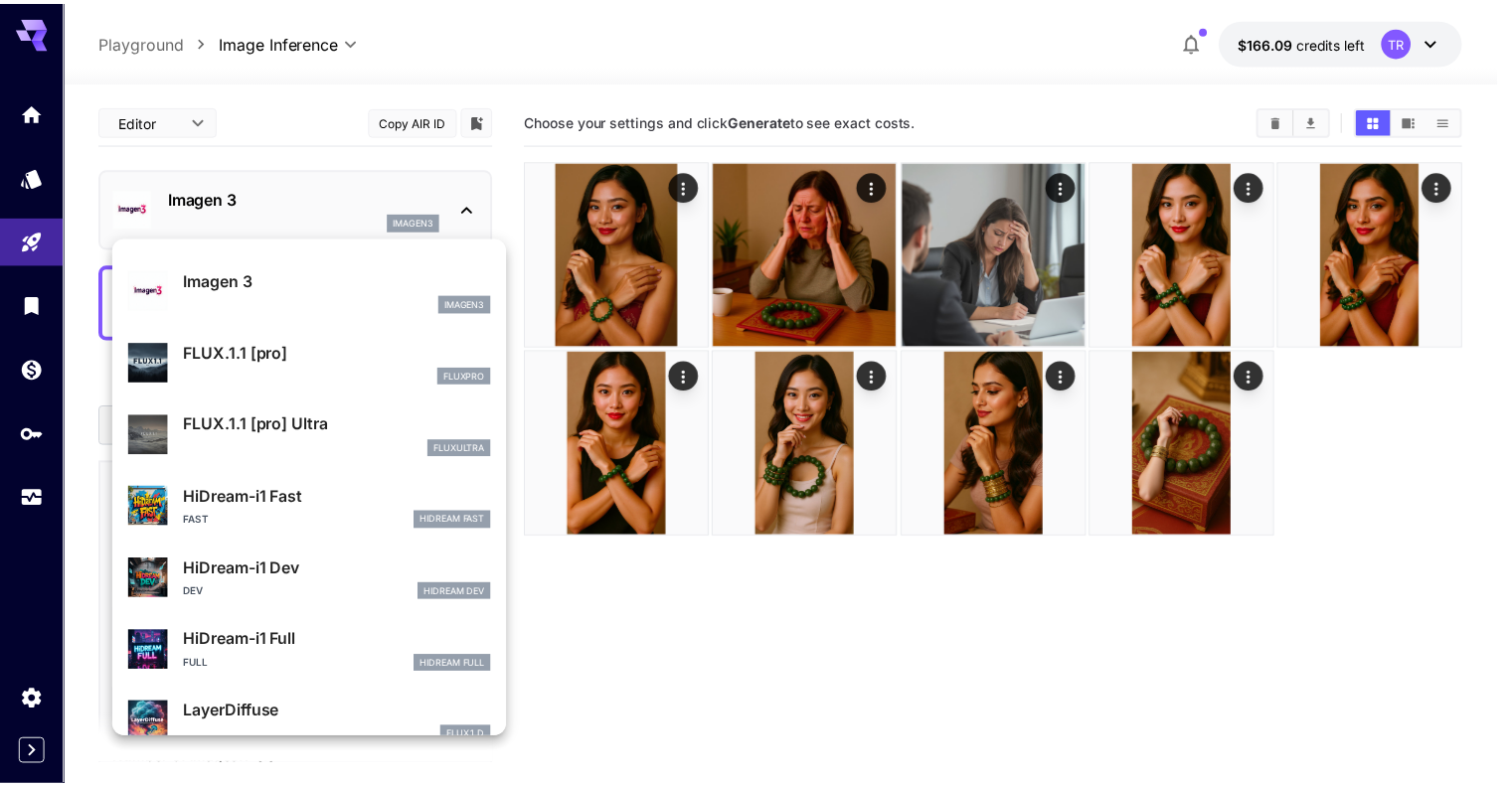 scroll, scrollTop: 1099, scrollLeft: 0, axis: vertical 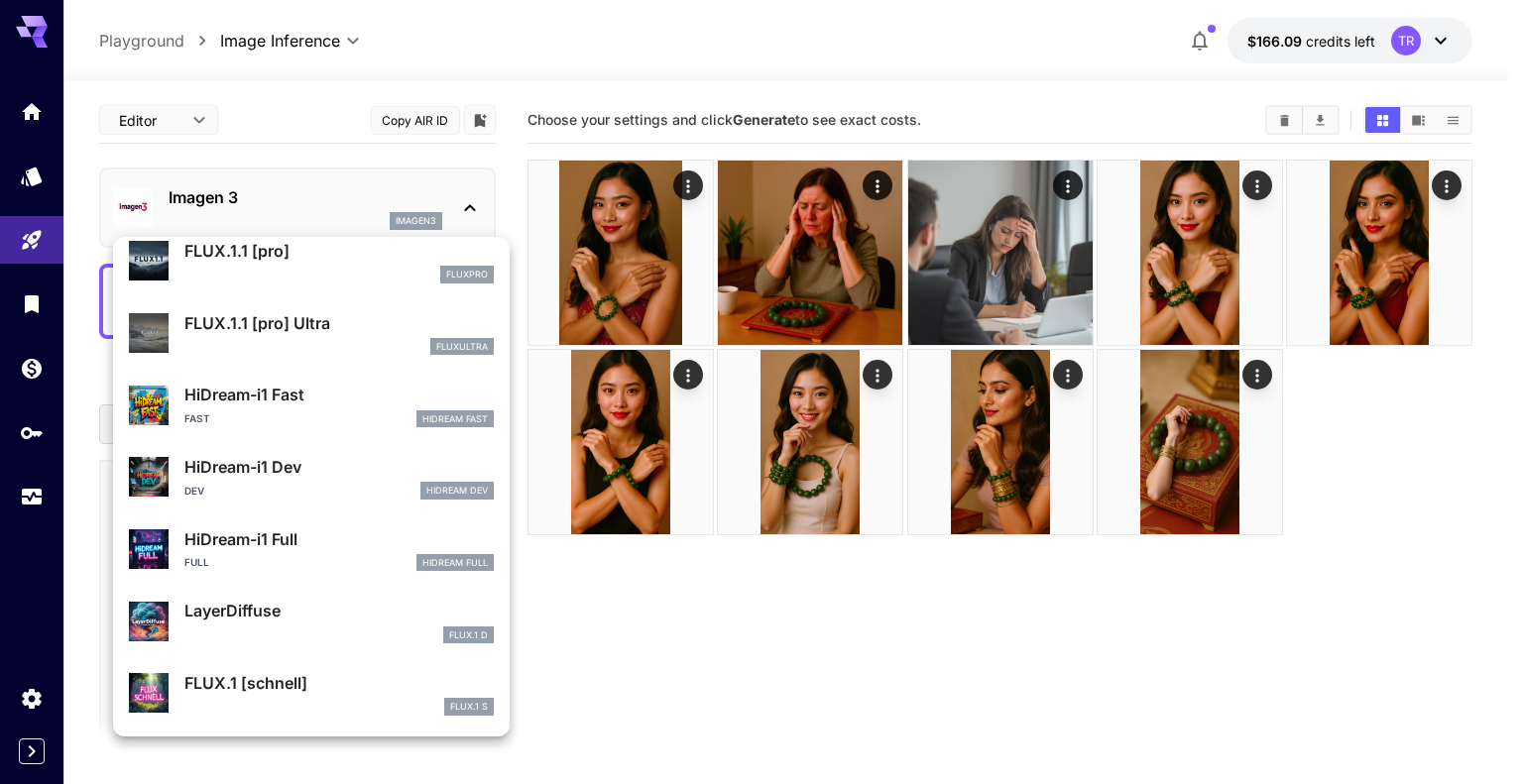 click on "Full HiDream Full" at bounding box center [339, 563] 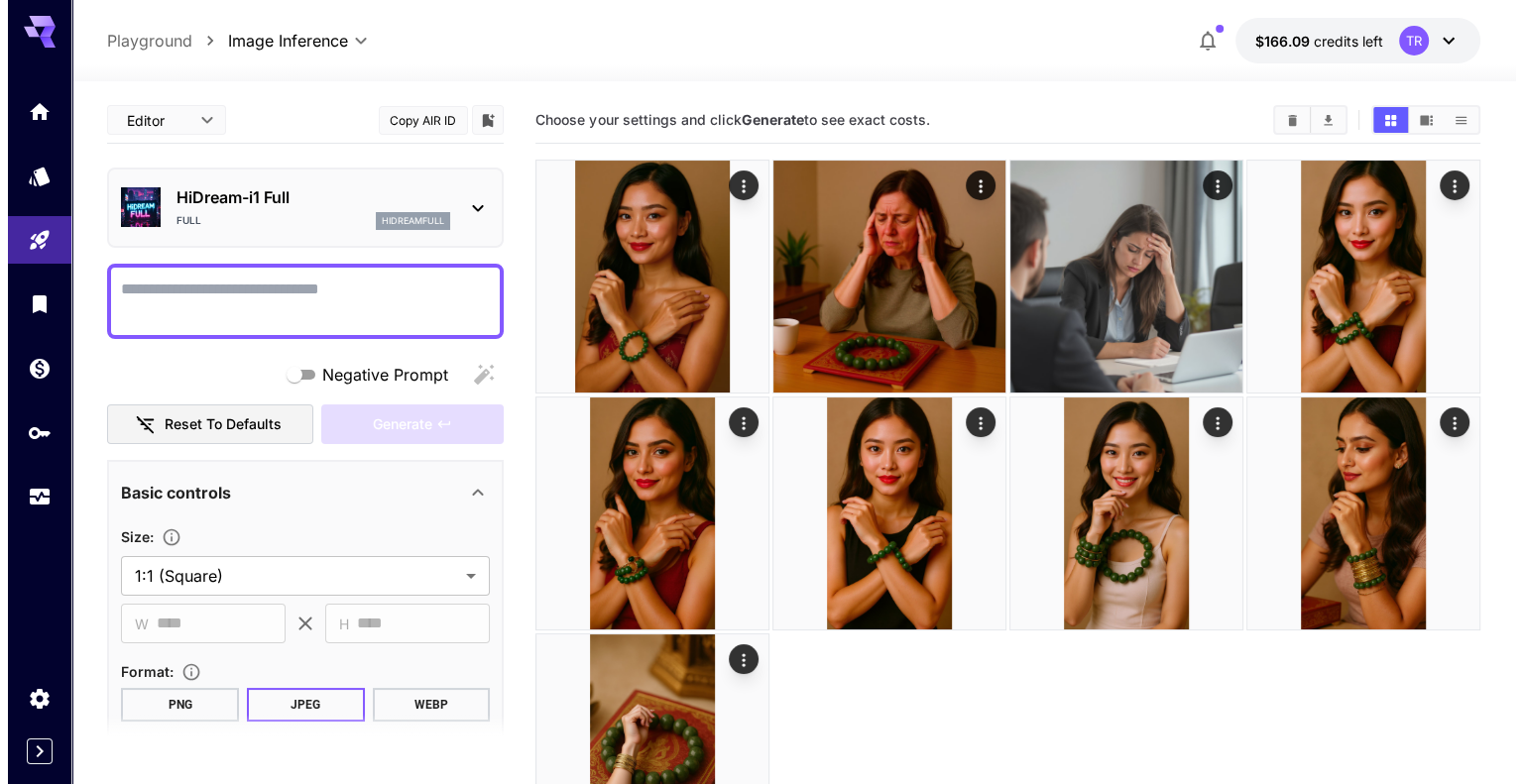 scroll, scrollTop: 0, scrollLeft: 0, axis: both 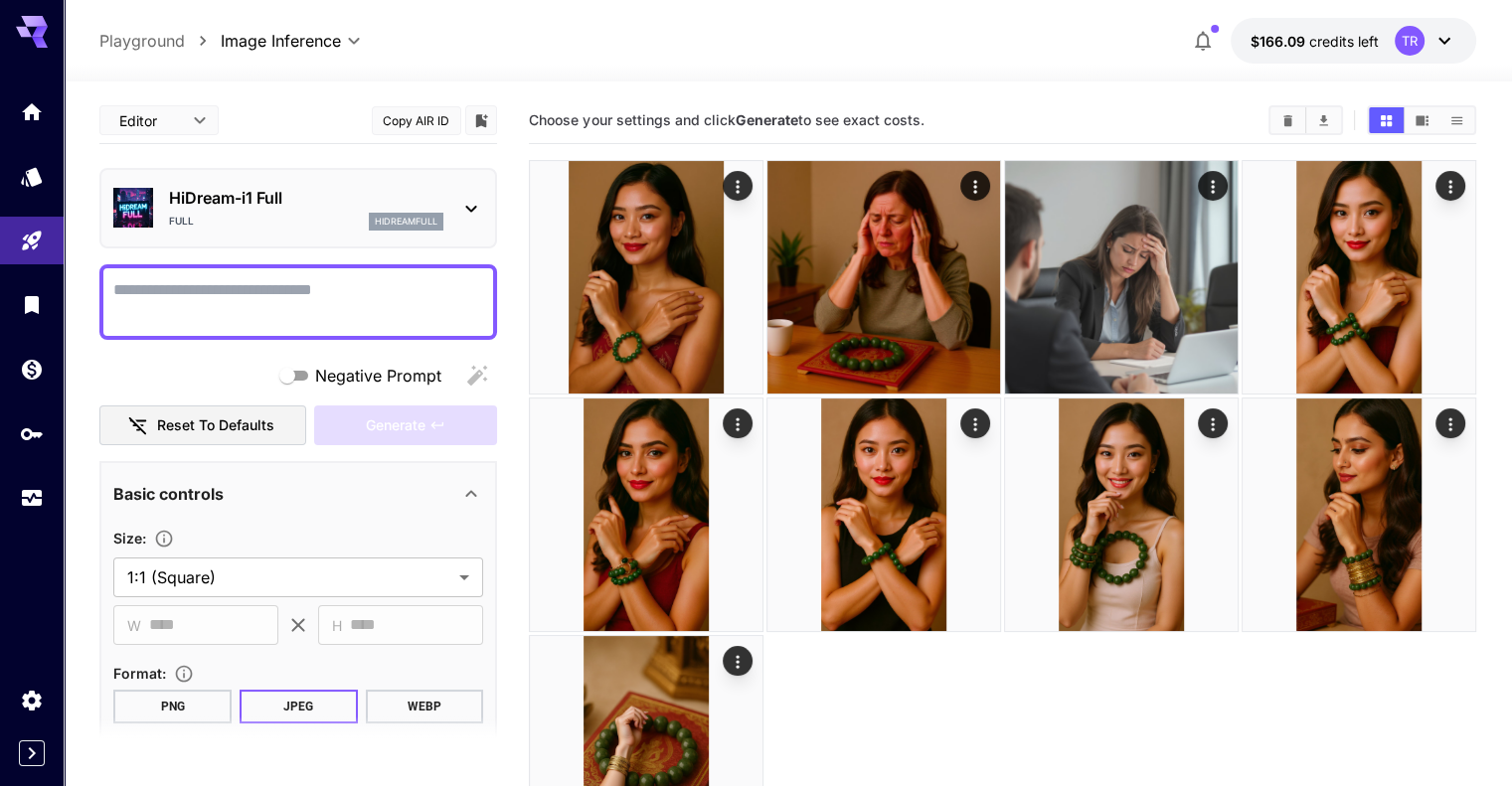 click on "**********" at bounding box center [298, 626] 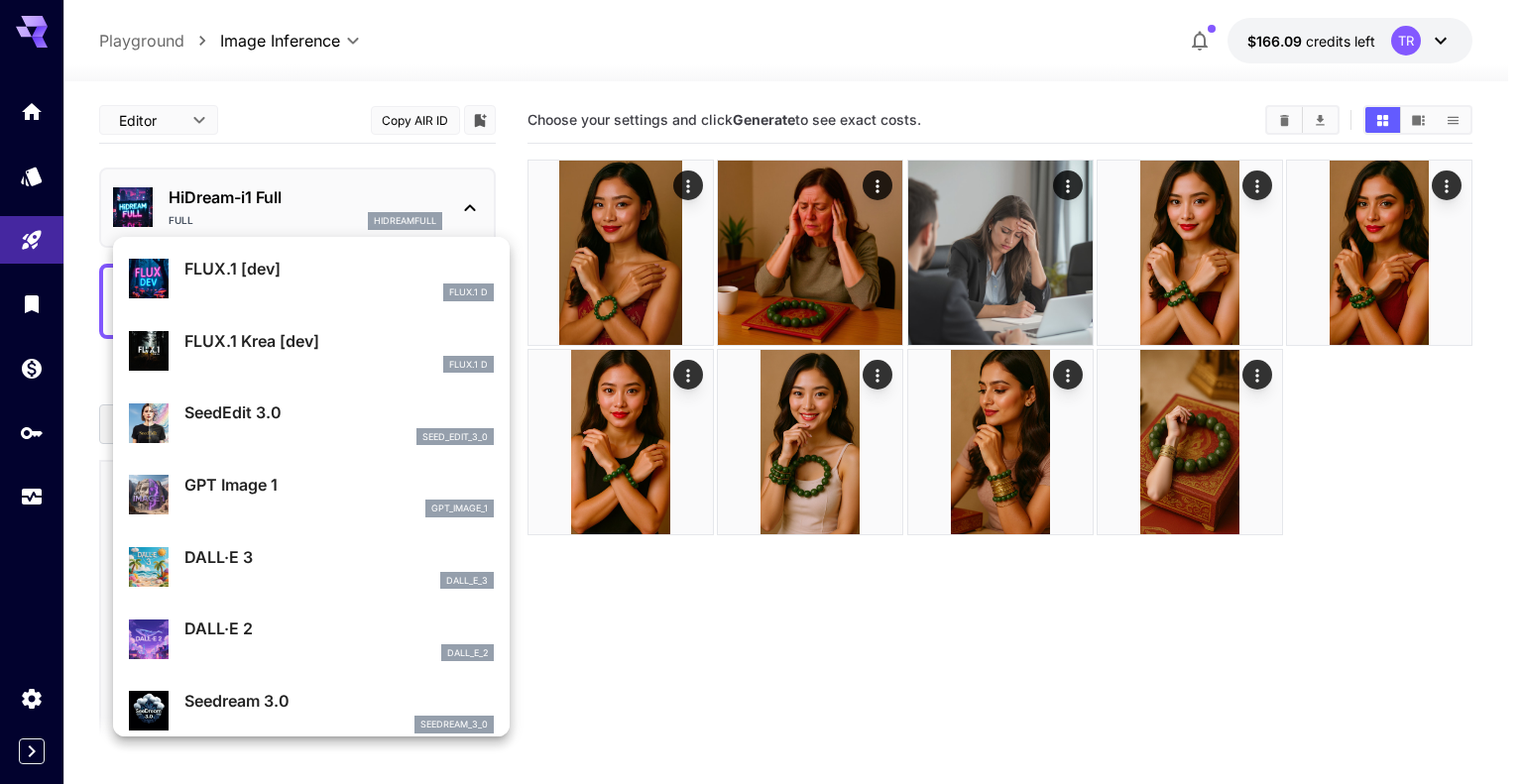 scroll, scrollTop: 83, scrollLeft: 0, axis: vertical 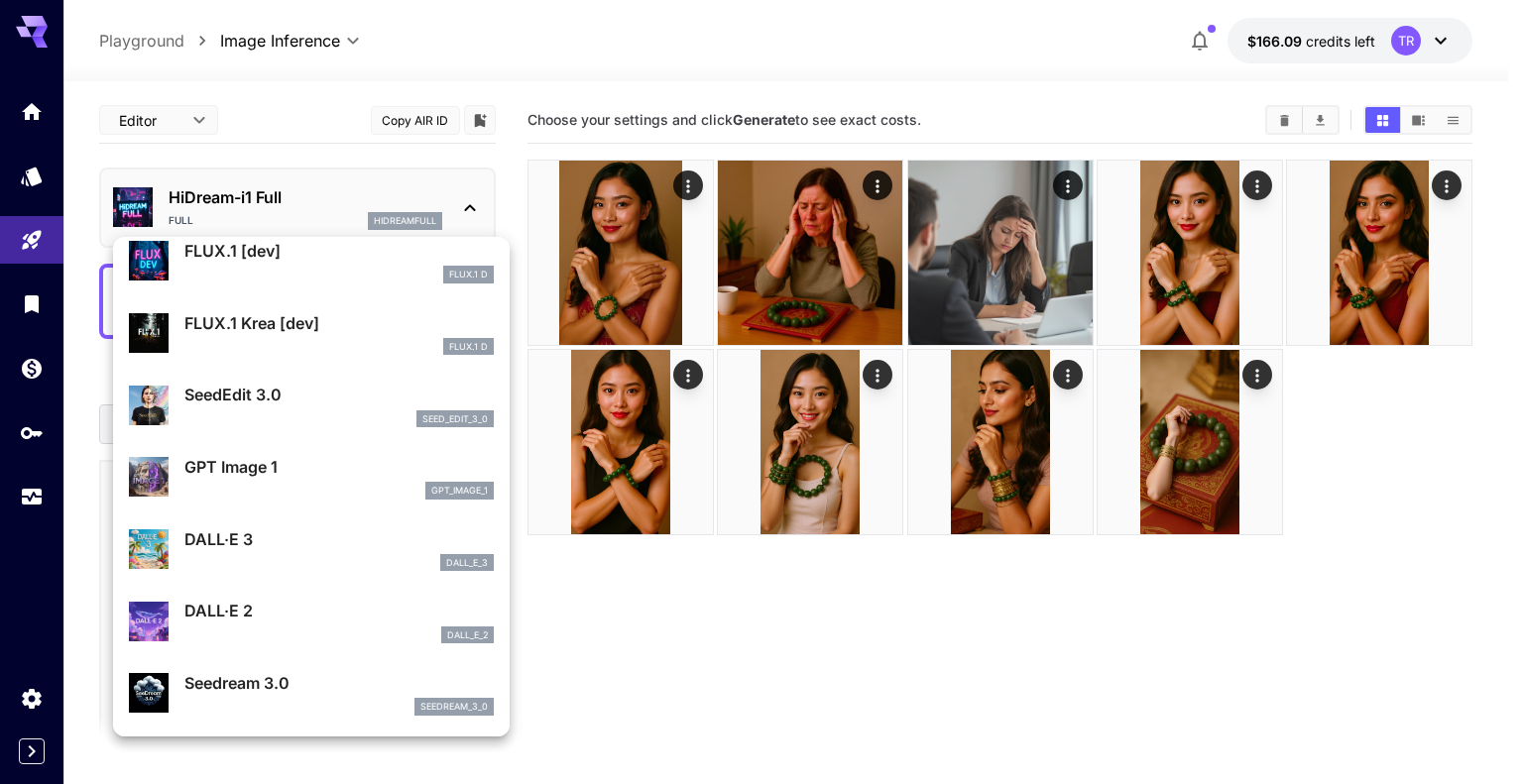 click on "SeedEdit 3.0 seed_edit_3_0" at bounding box center [339, 404] 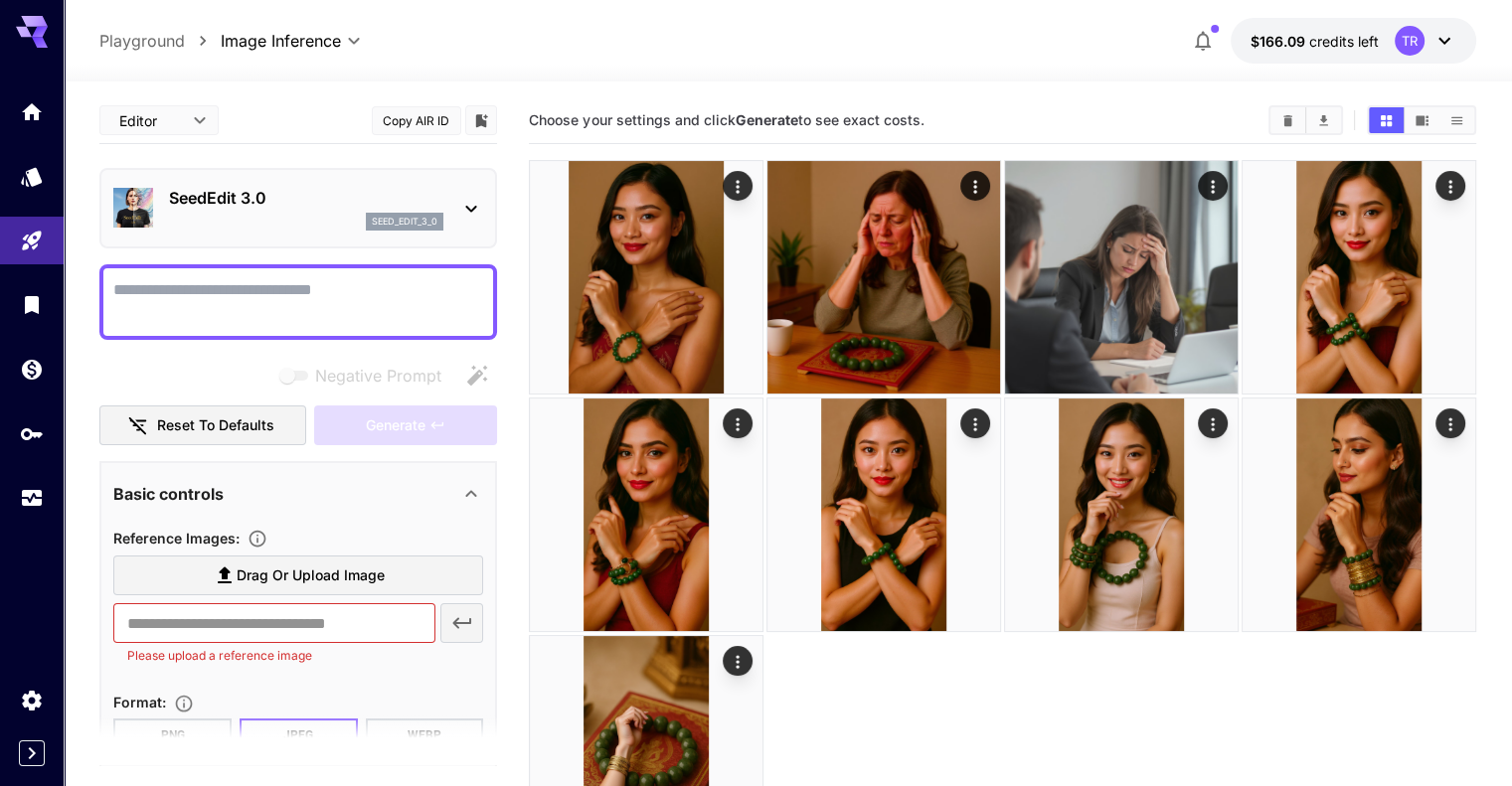 click on "SeedEdit 3.0" at bounding box center [306, 198] 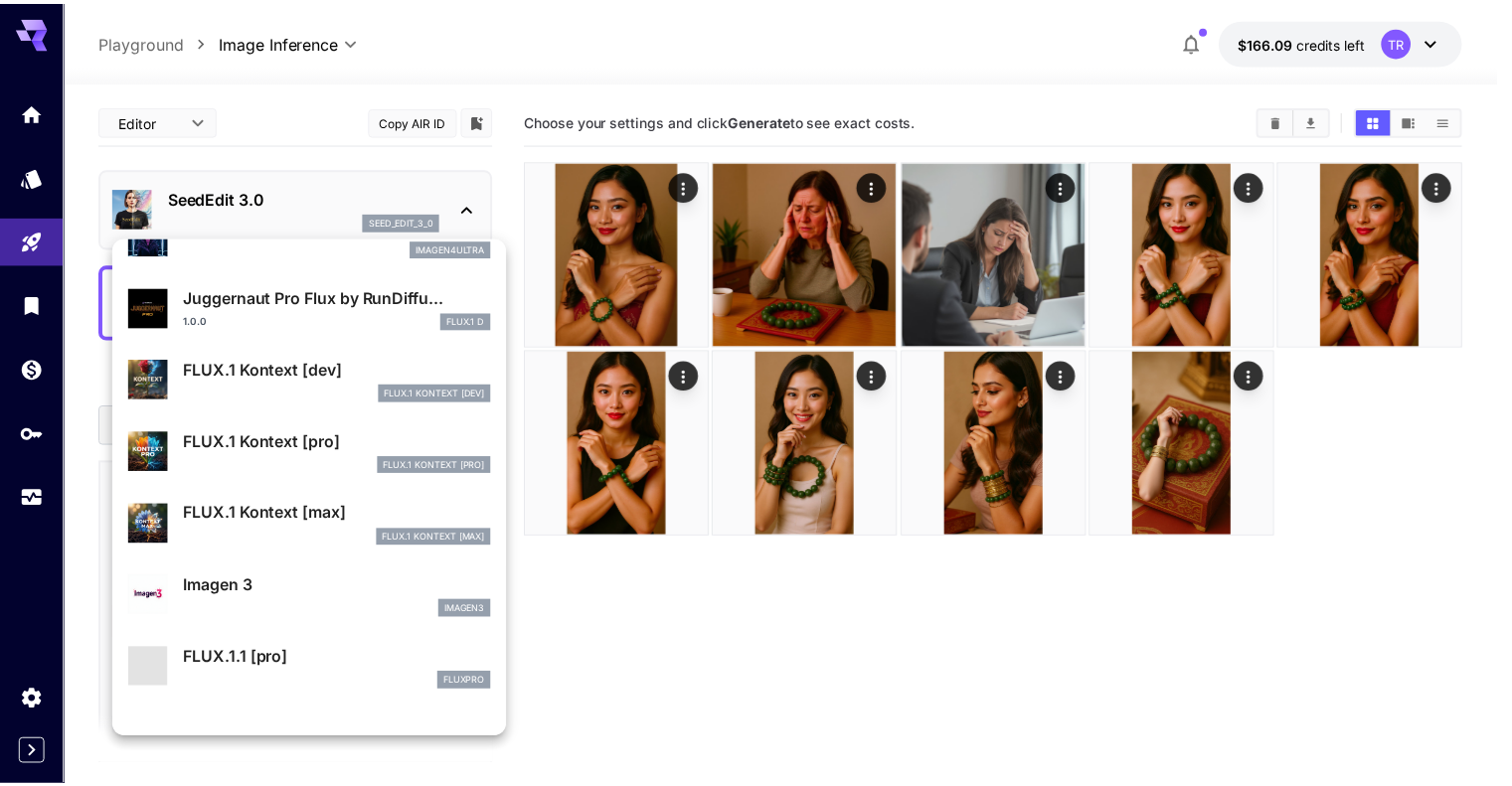 scroll, scrollTop: 697, scrollLeft: 0, axis: vertical 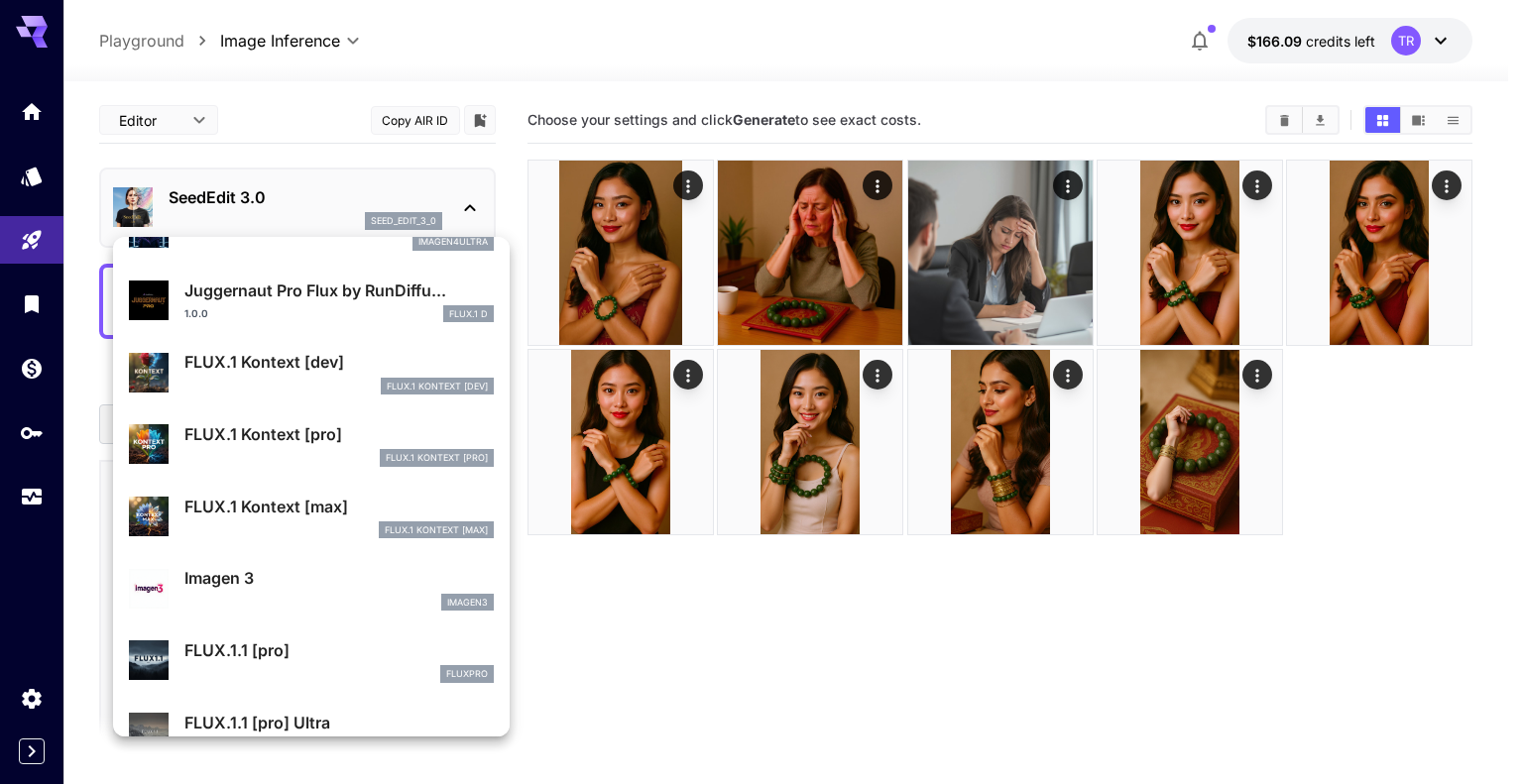 click on "FlUX.1 Kontext [dev]" at bounding box center (339, 387) 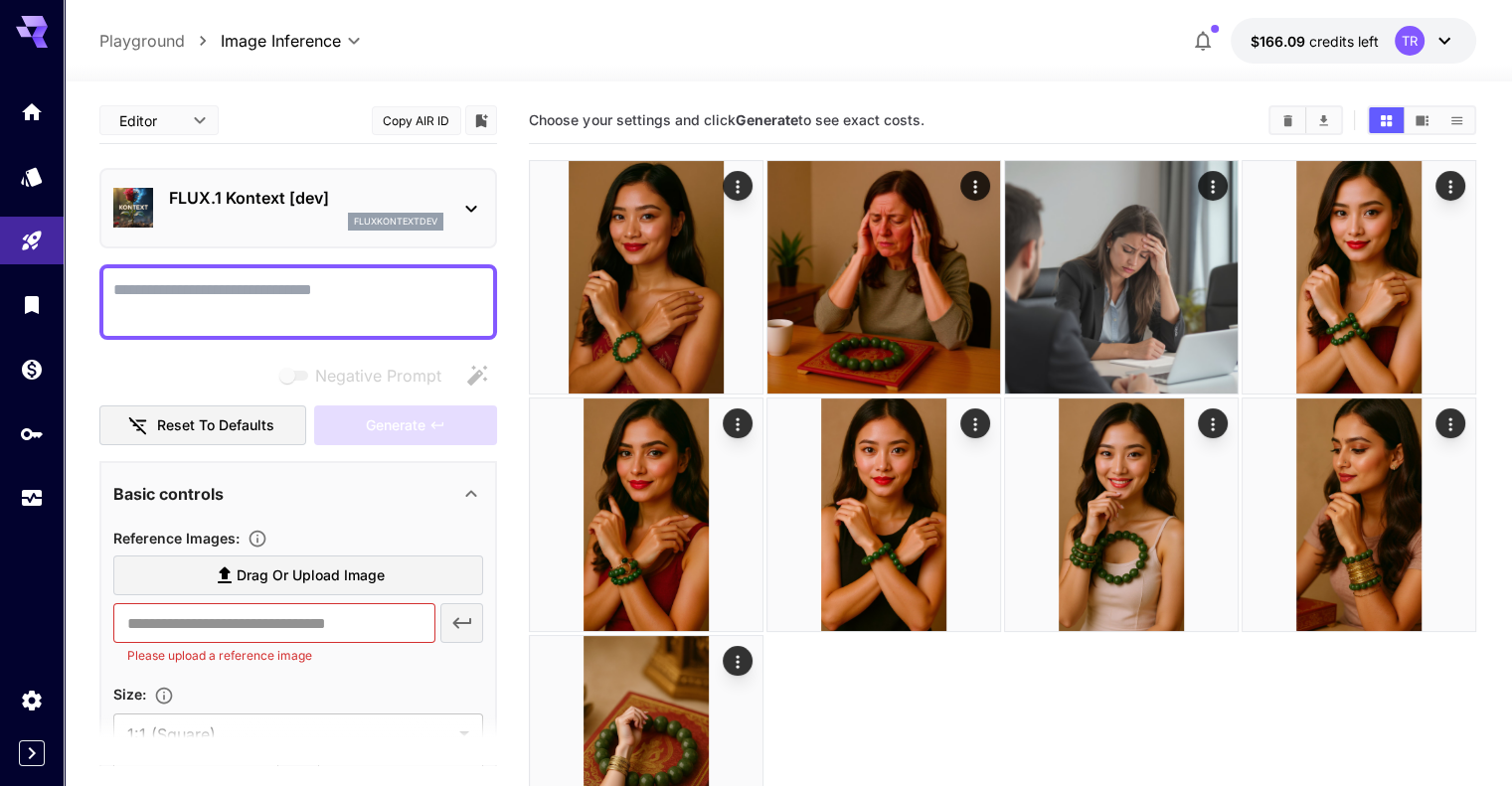 click on "FLUX.1 Kontext [dev] fluxkontextdev" at bounding box center [298, 208] 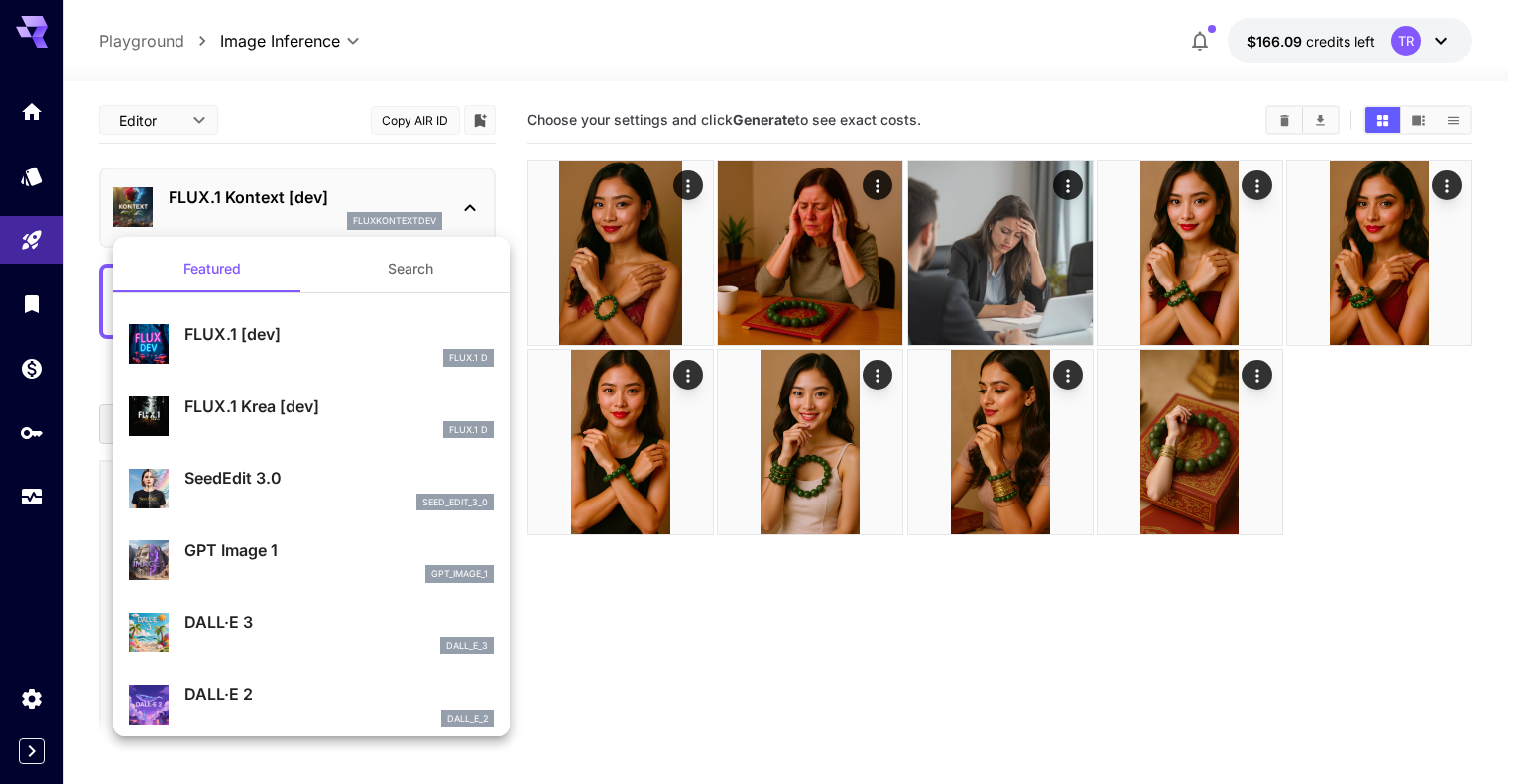 click at bounding box center (762, 392) 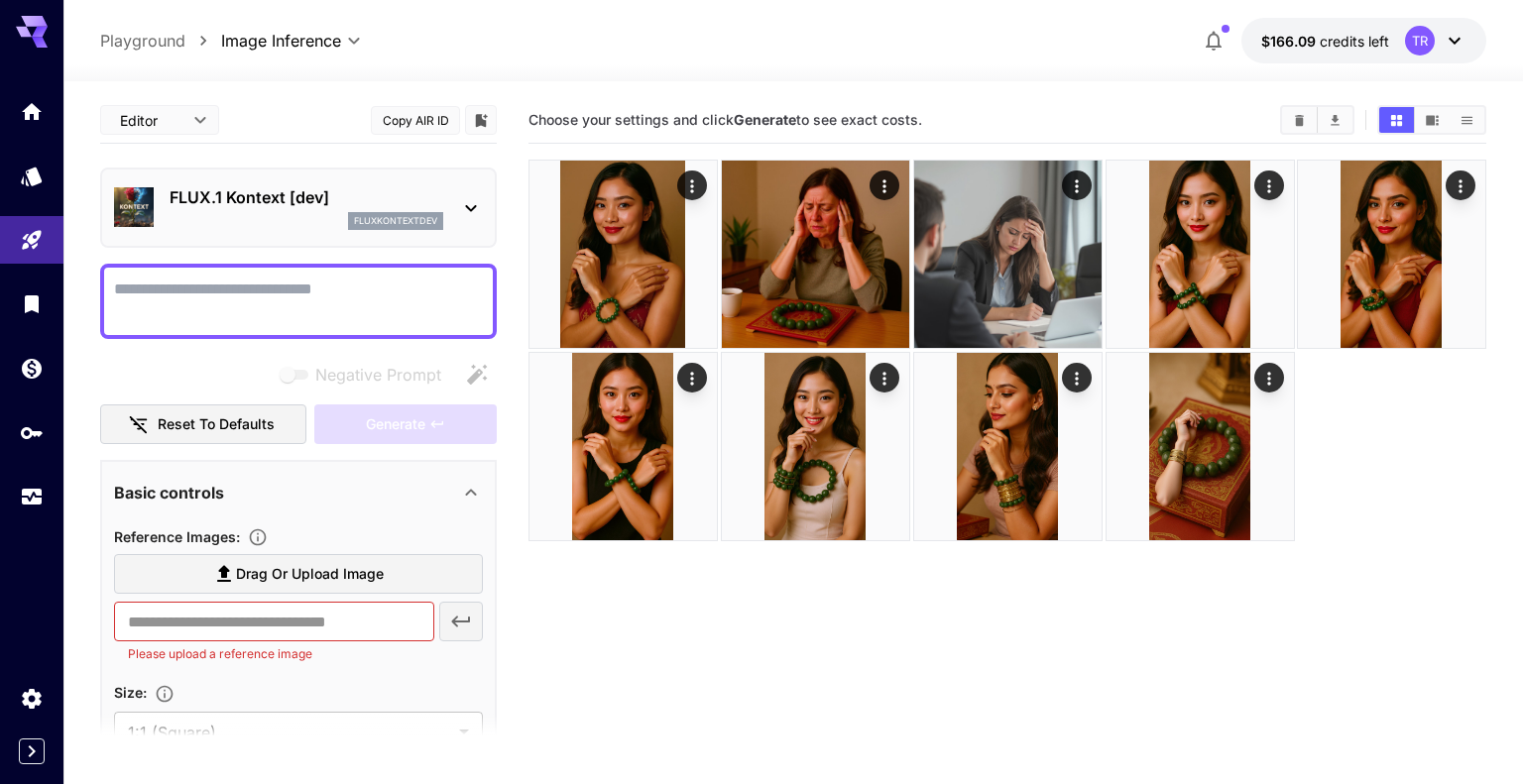 click on "**********" at bounding box center [762, 470] 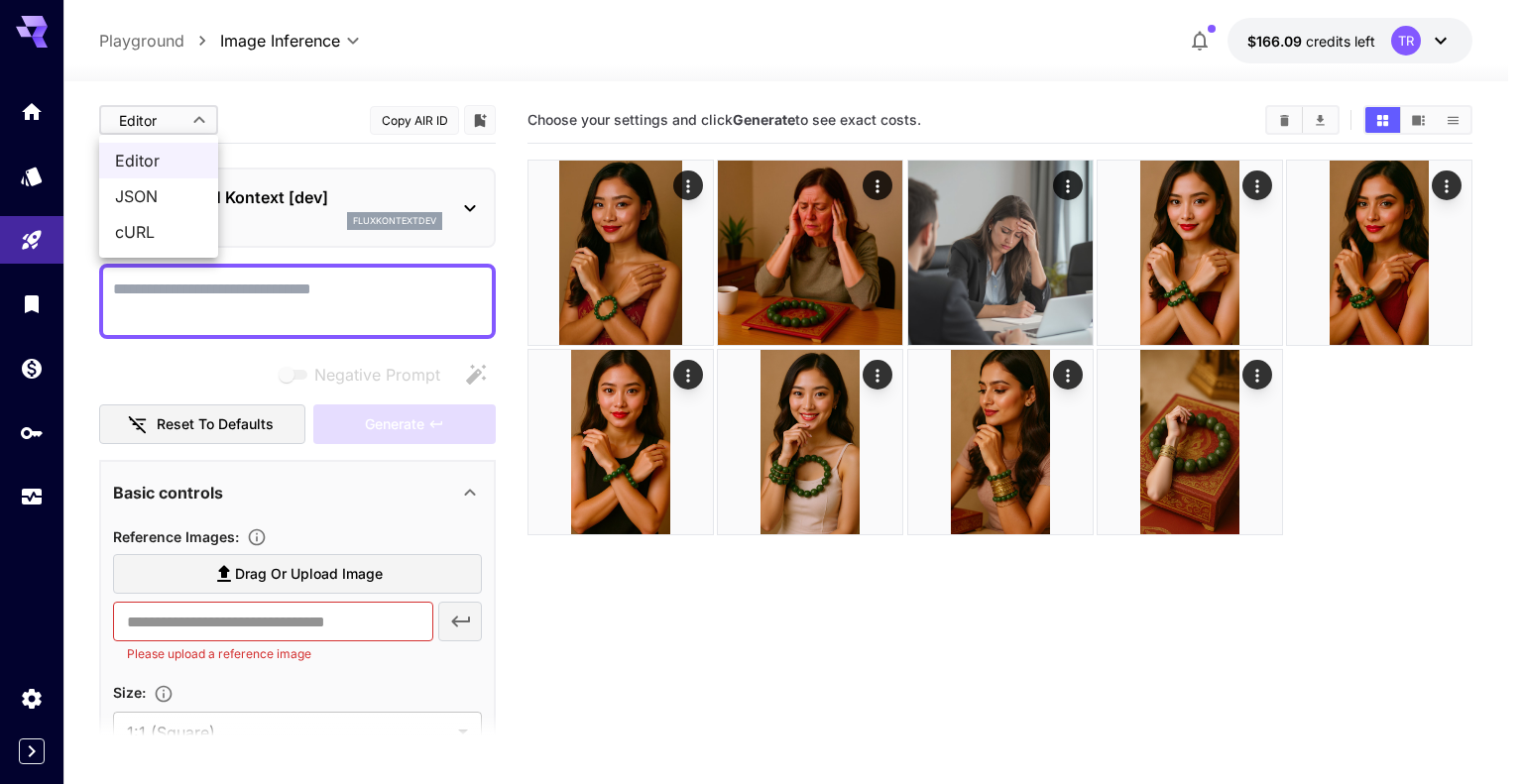 click on "JSON" at bounding box center (159, 196) 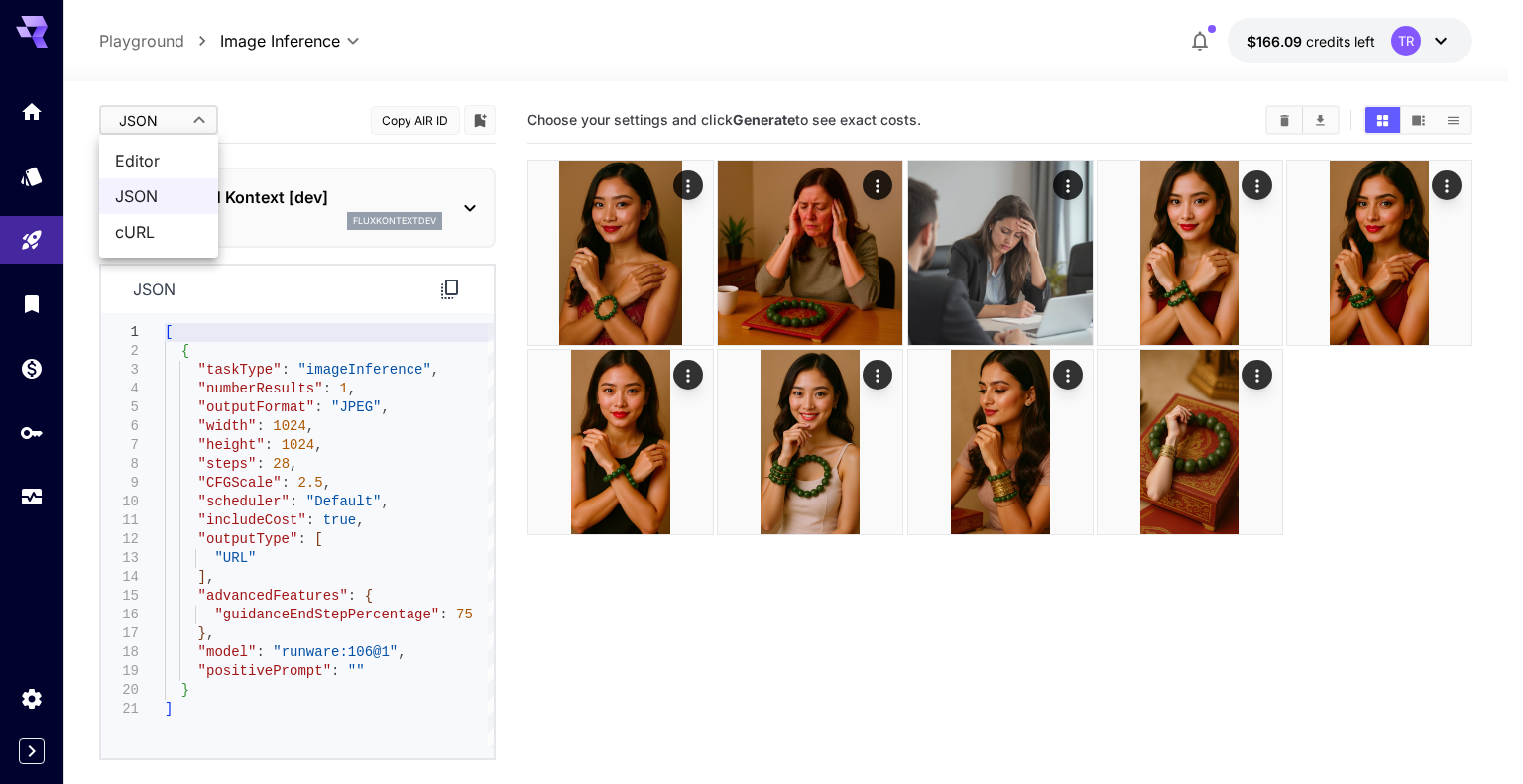 click on "**********" at bounding box center [762, 470] 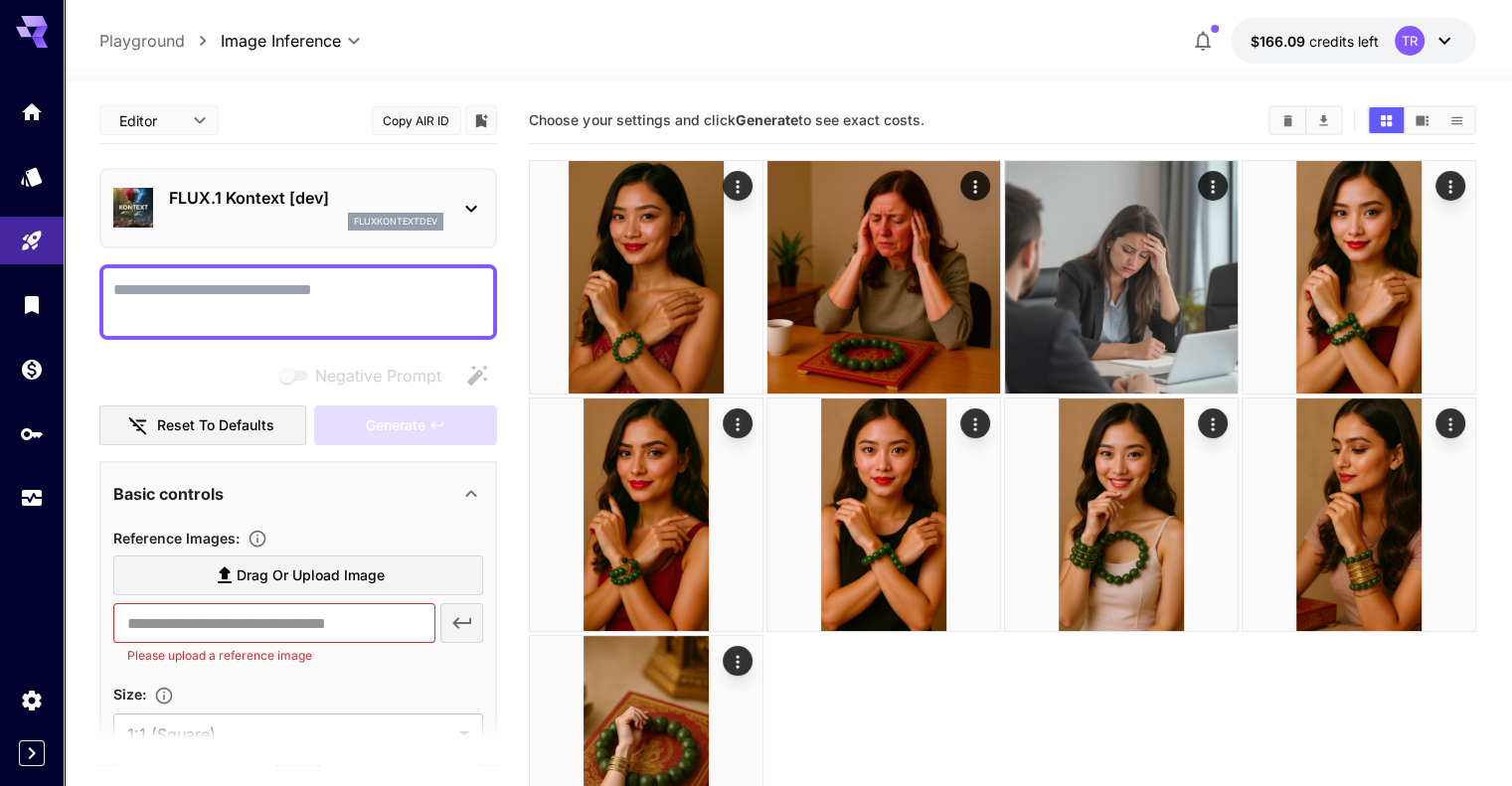 scroll, scrollTop: 157, scrollLeft: 0, axis: vertical 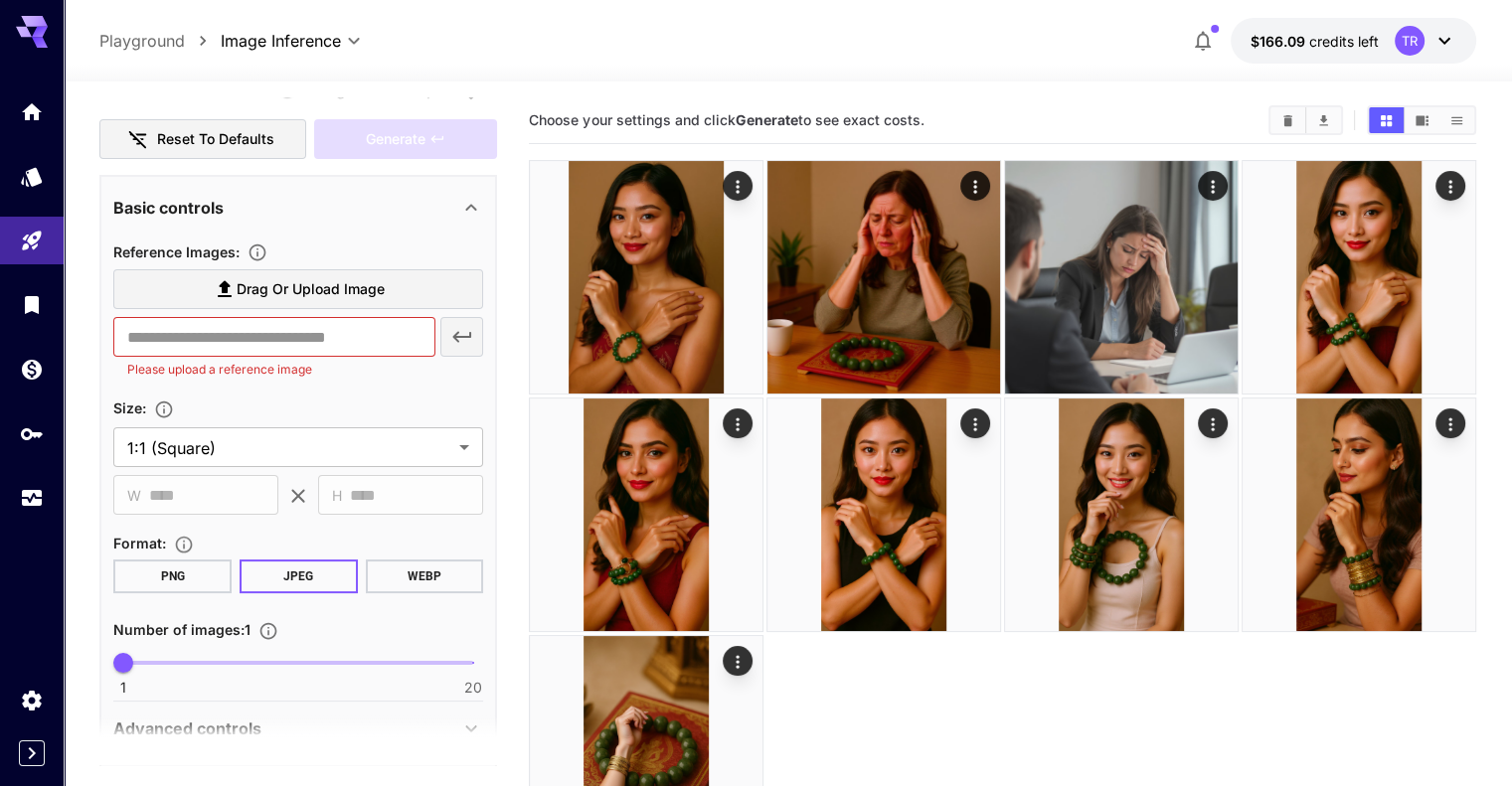 click on "Drag or upload image" at bounding box center [310, 289] 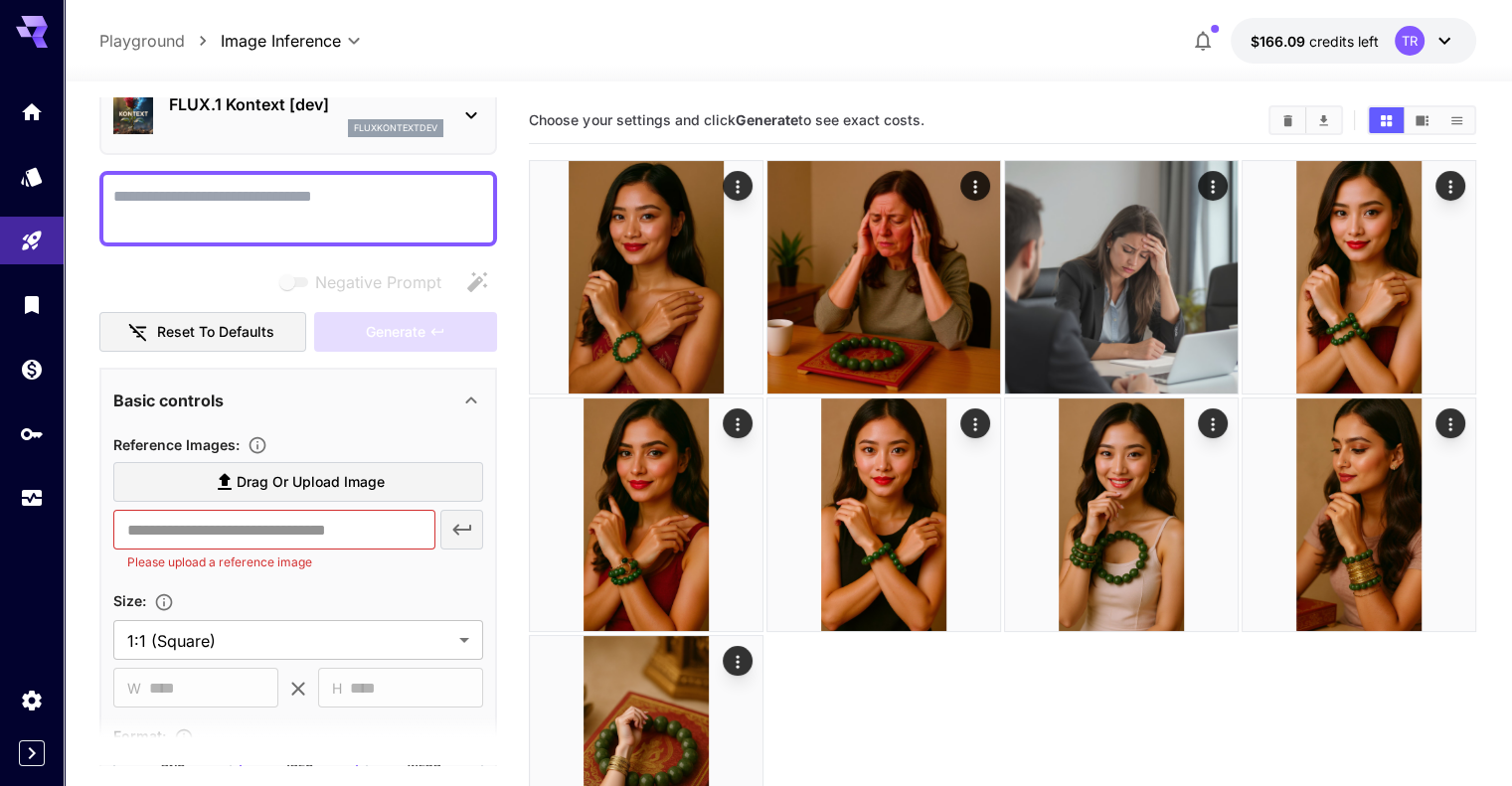 scroll, scrollTop: 87, scrollLeft: 0, axis: vertical 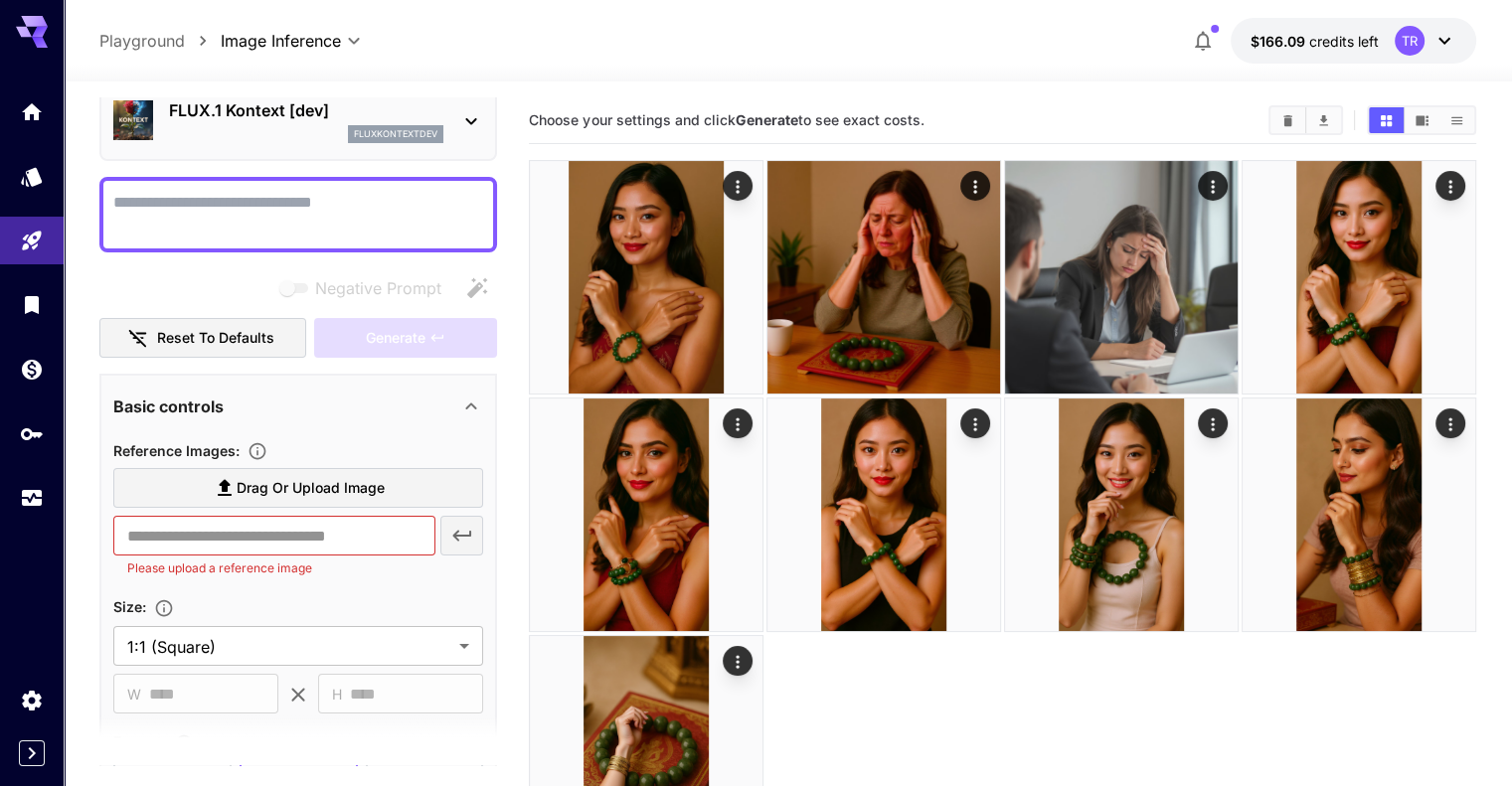 click on "FLUX.1 Kontext [dev]" at bounding box center (306, 110) 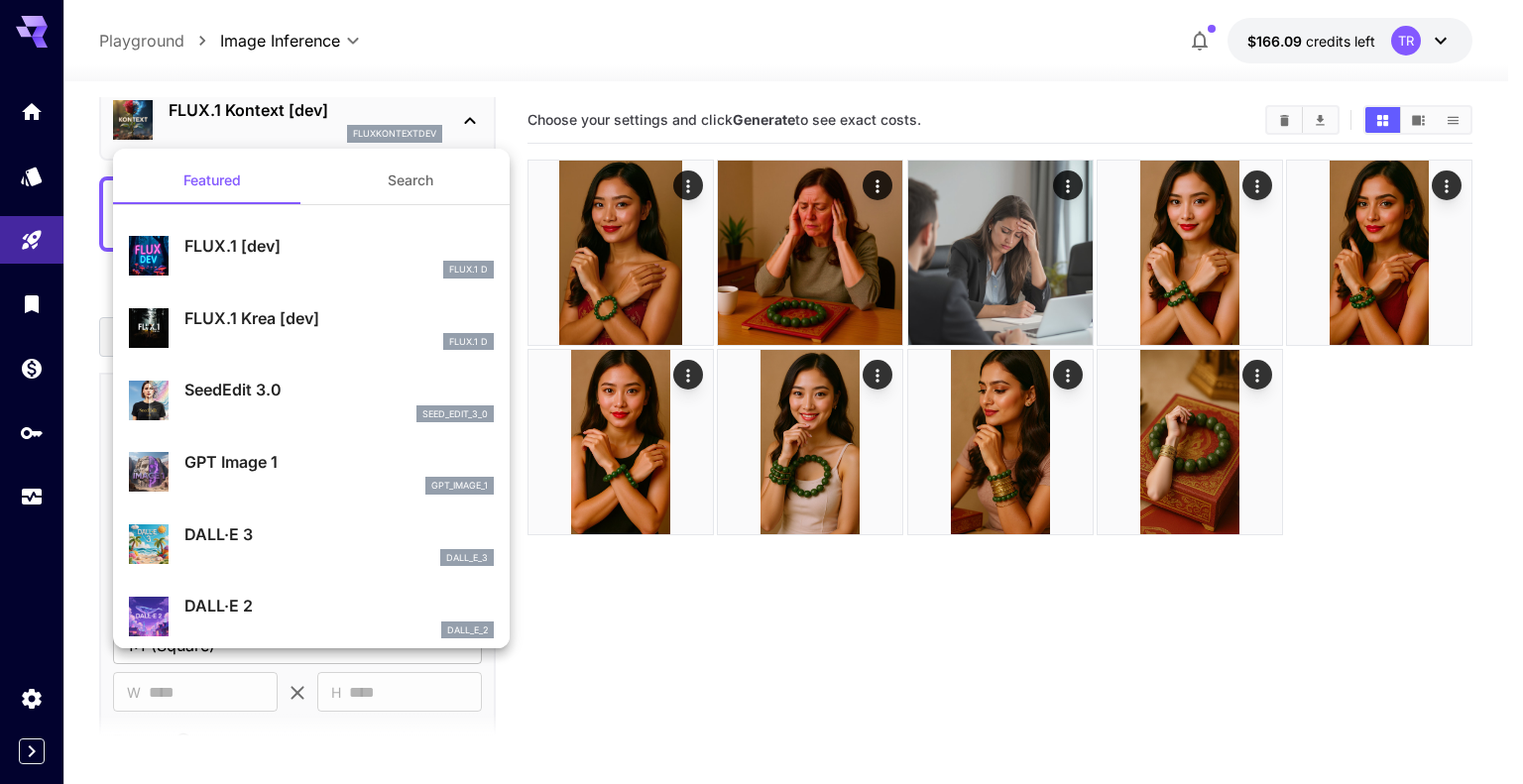 click at bounding box center (762, 392) 